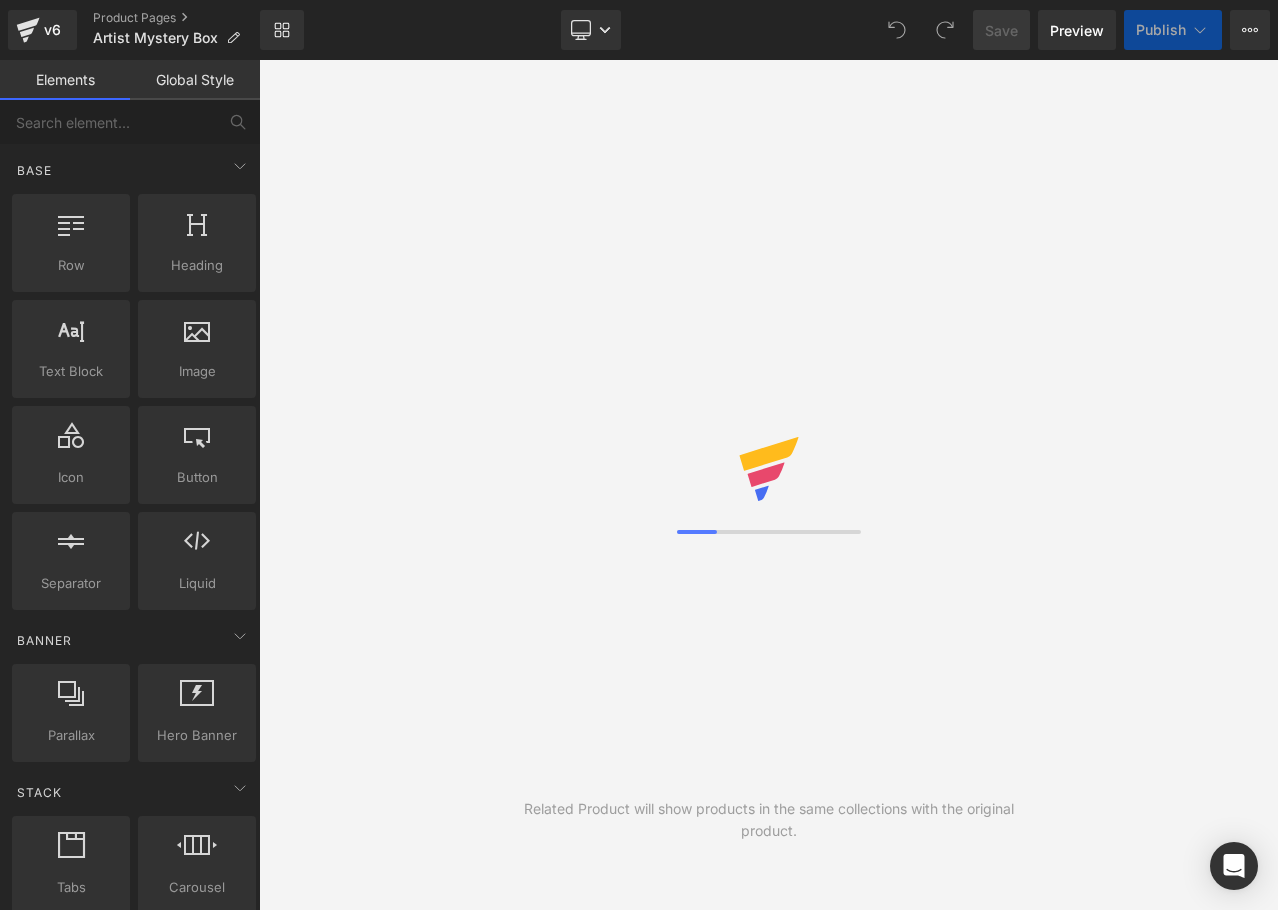 scroll, scrollTop: 0, scrollLeft: 0, axis: both 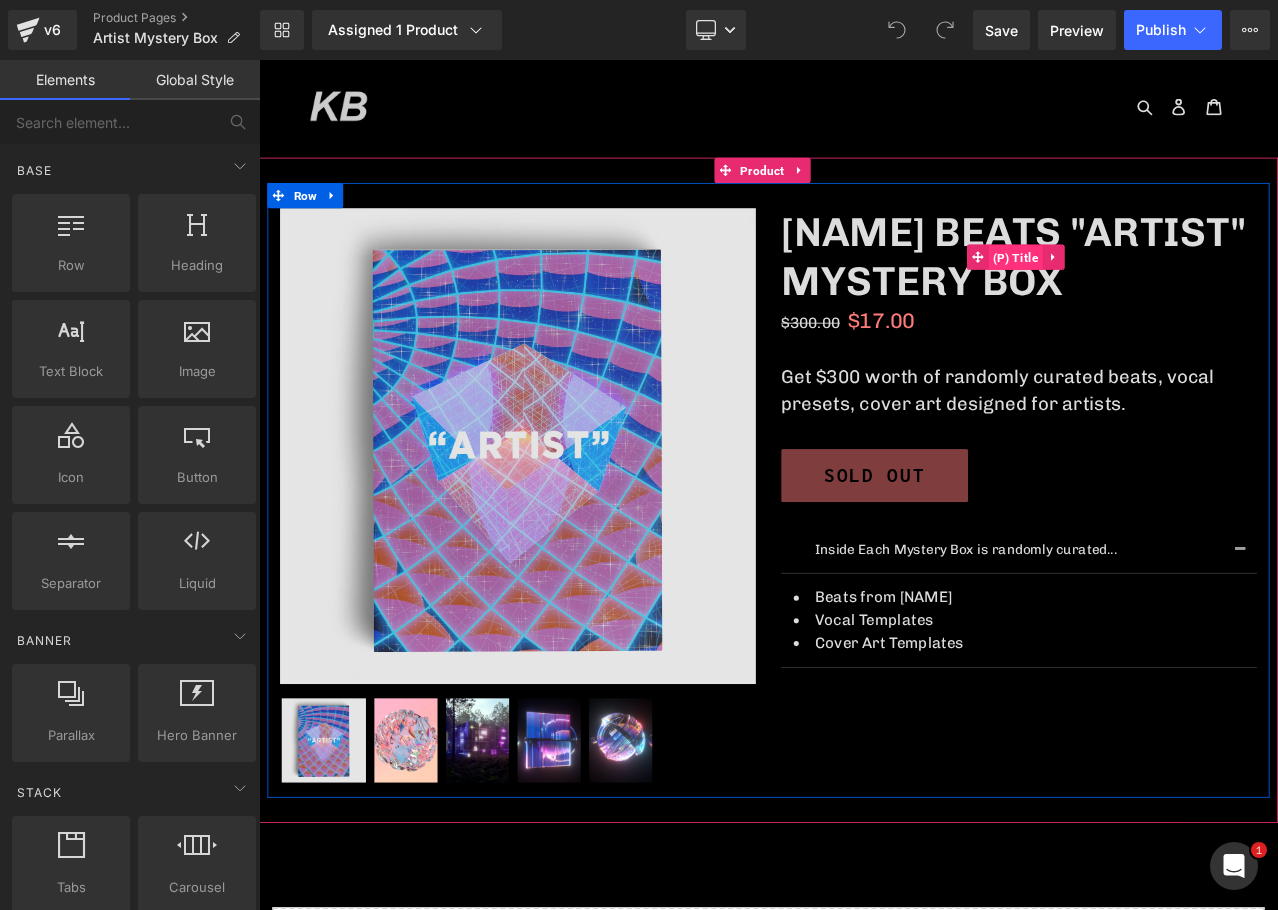 click on "(P) Title" at bounding box center [1157, 295] 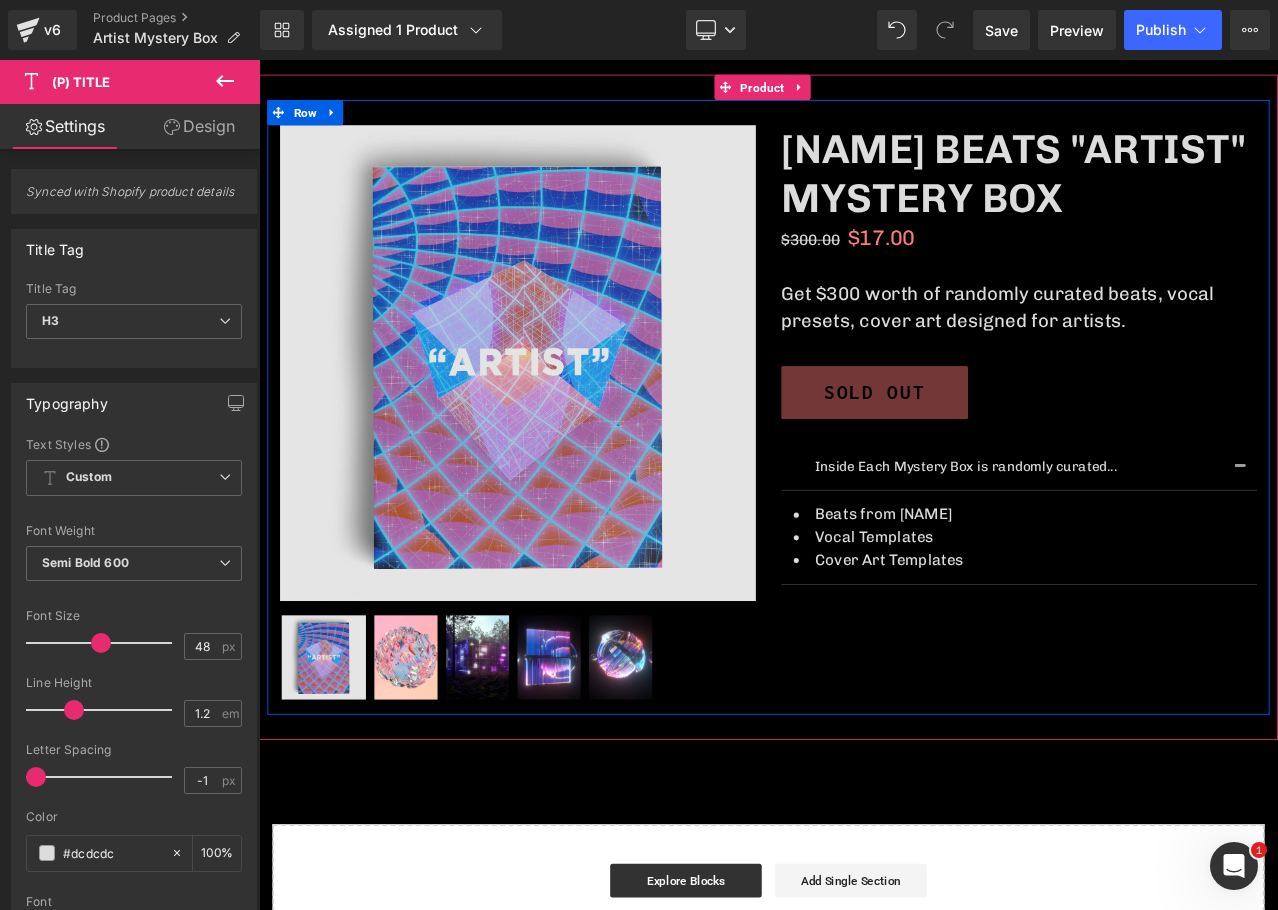 scroll, scrollTop: 100, scrollLeft: 0, axis: vertical 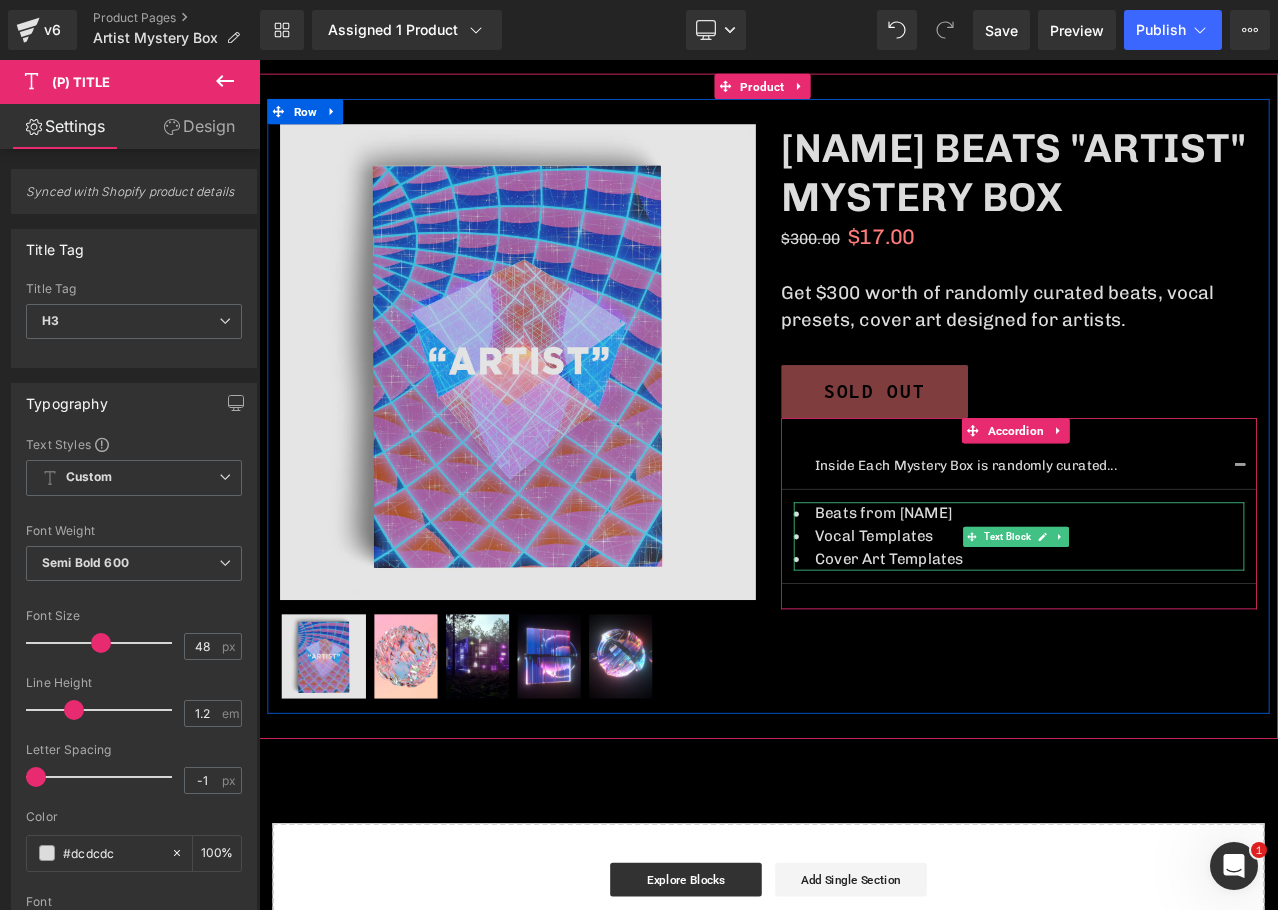 click at bounding box center (1189, 626) 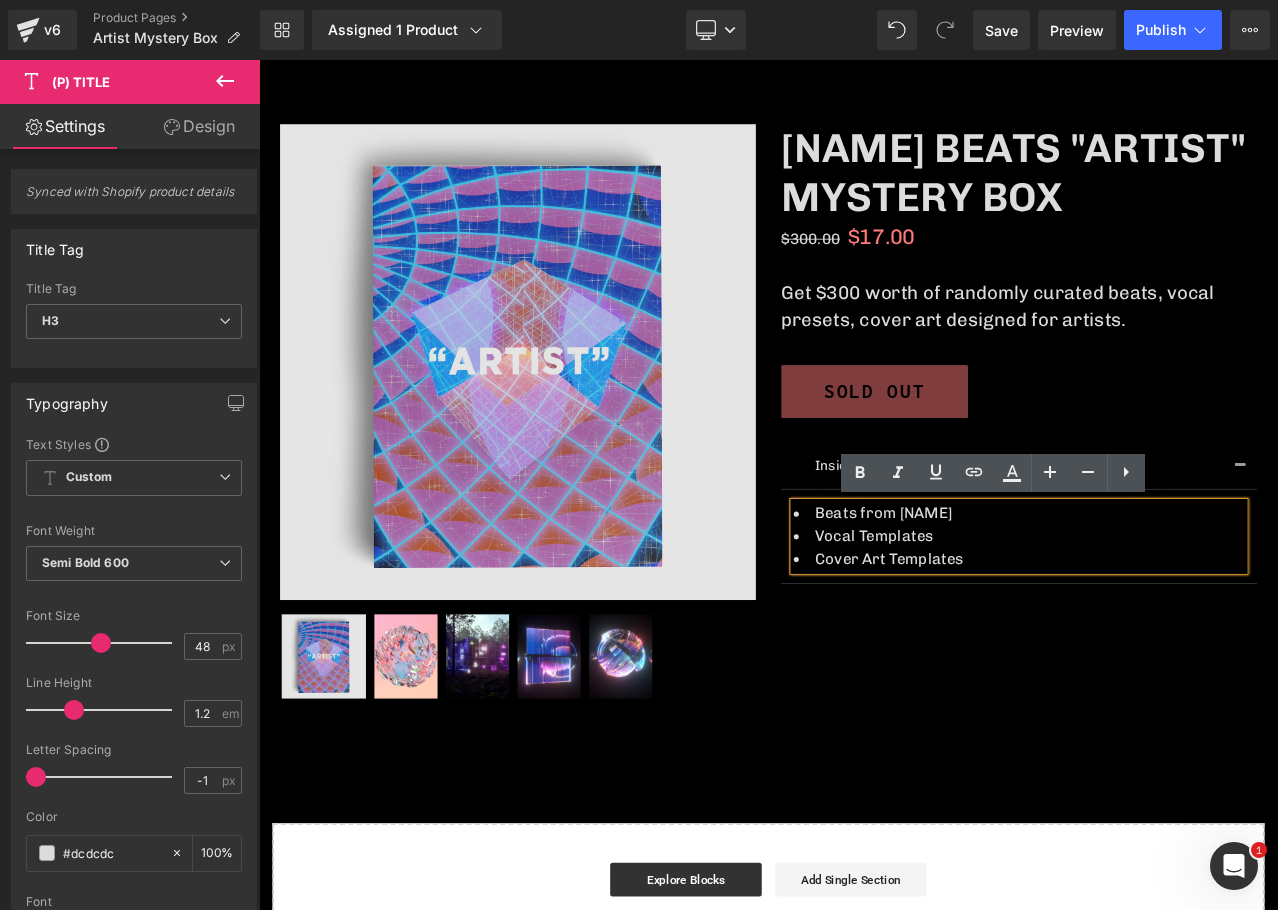 click on "Vocal Templates" at bounding box center [1161, 625] 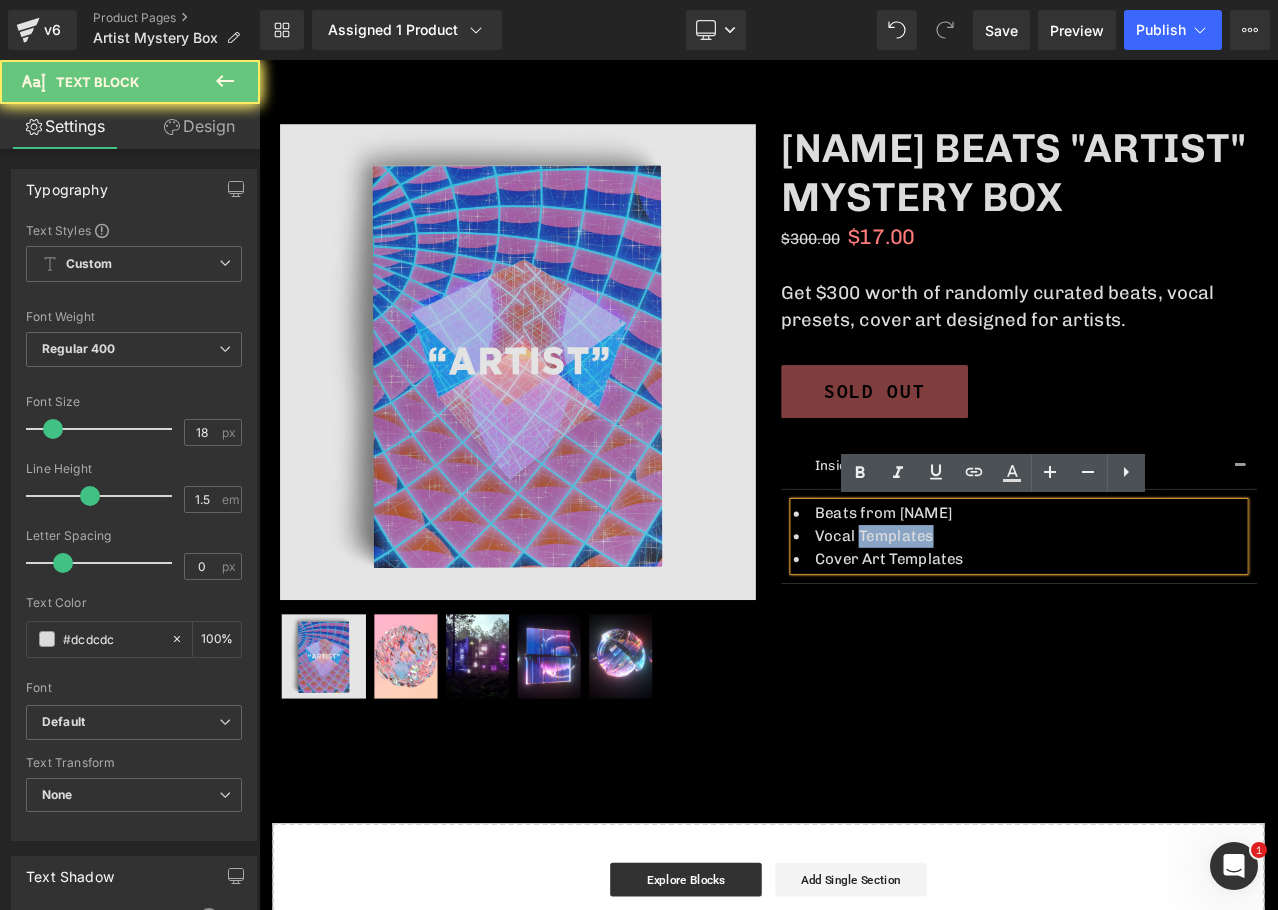 click on "Vocal Templates" at bounding box center (1161, 625) 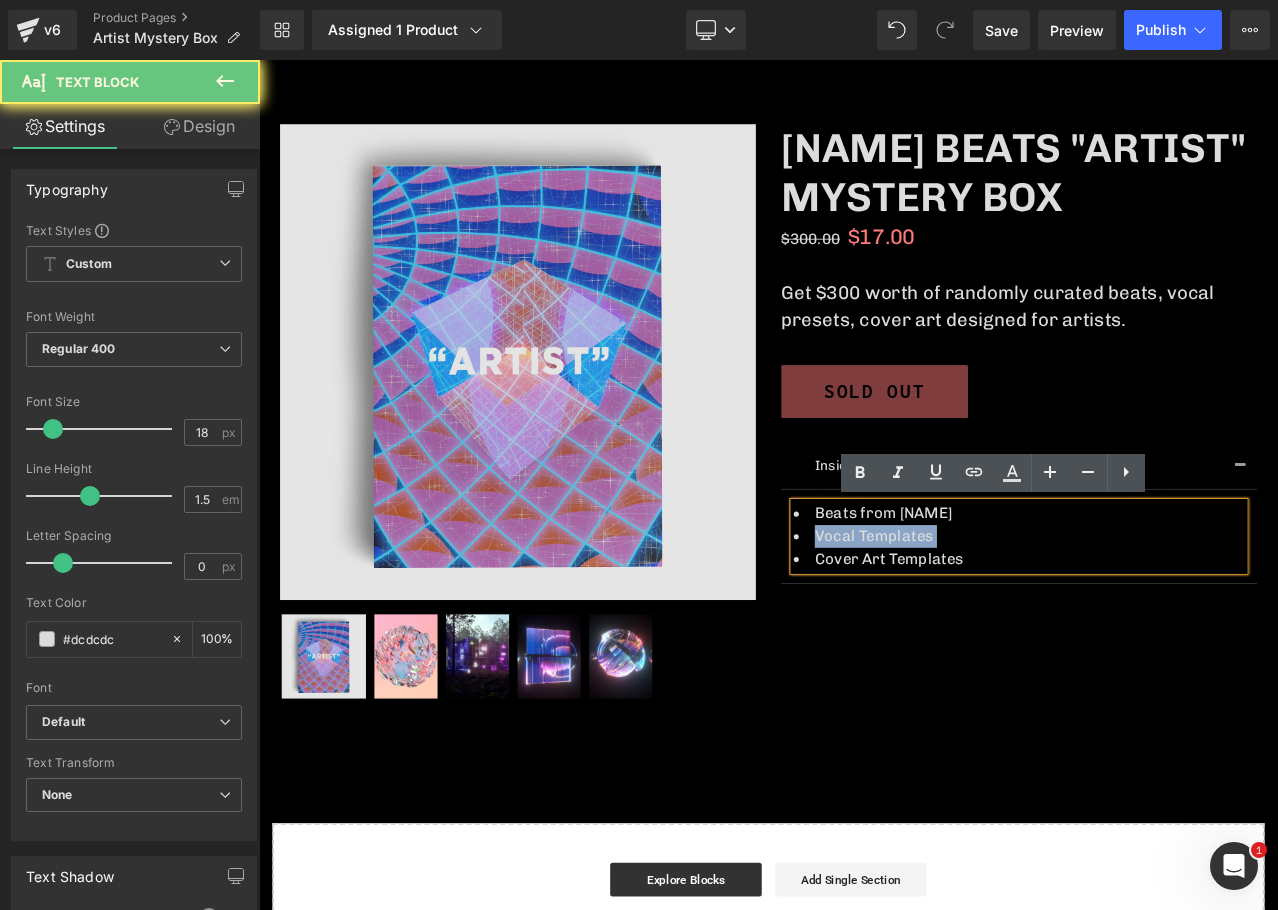 click on "Vocal Templates" at bounding box center (1161, 625) 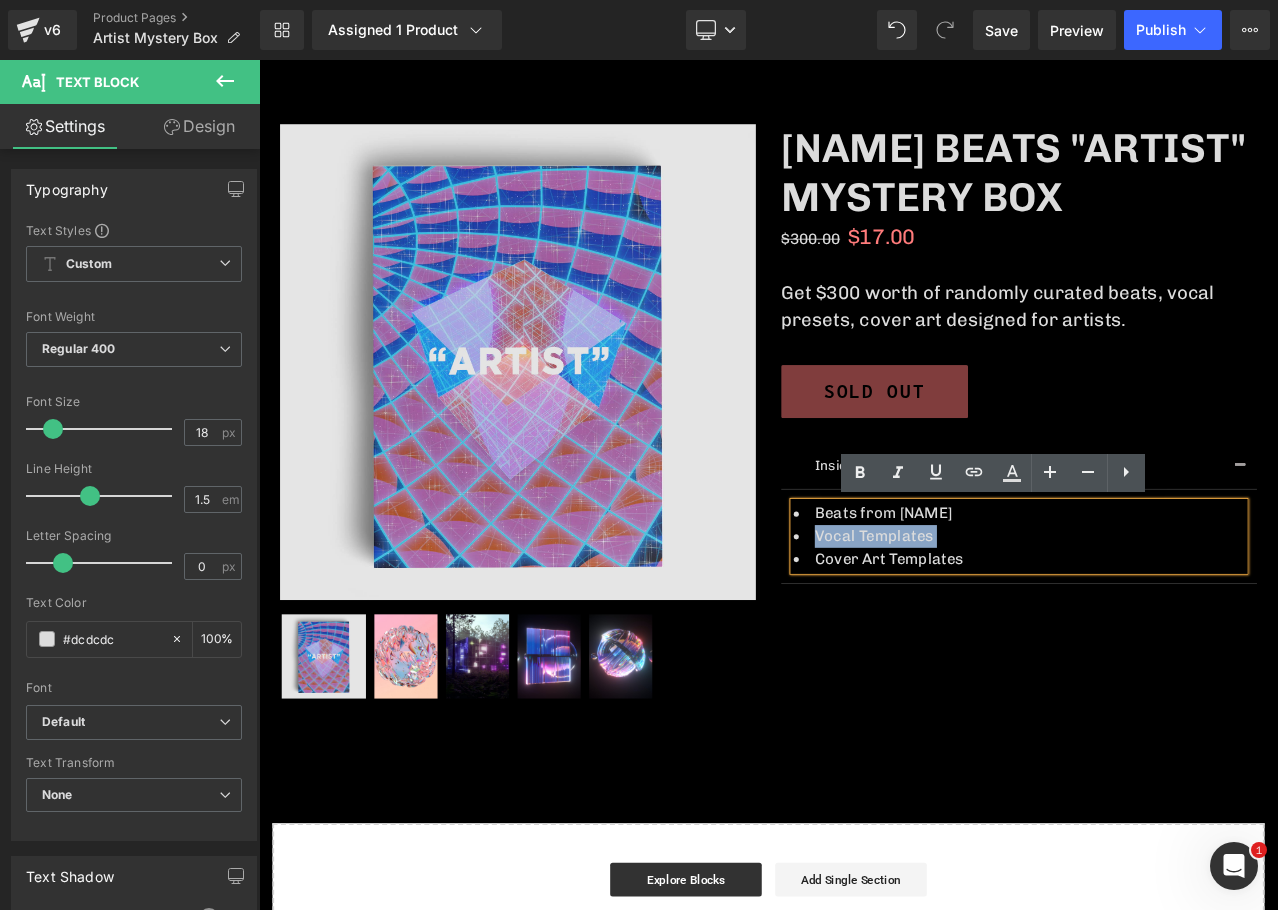 click on "Vocal Templates" at bounding box center (1161, 625) 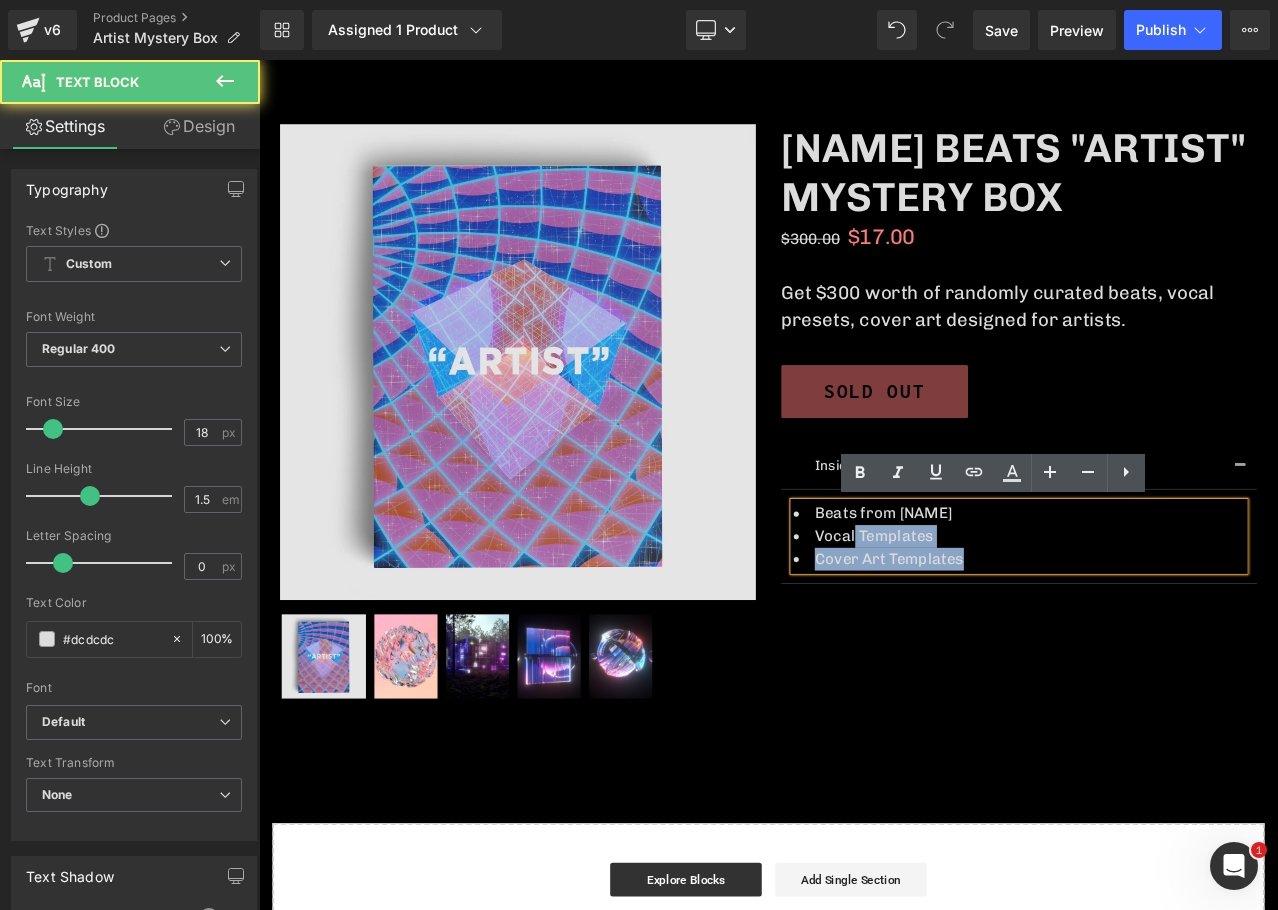 drag, startPoint x: 959, startPoint y: 626, endPoint x: 1182, endPoint y: 644, distance: 223.72528 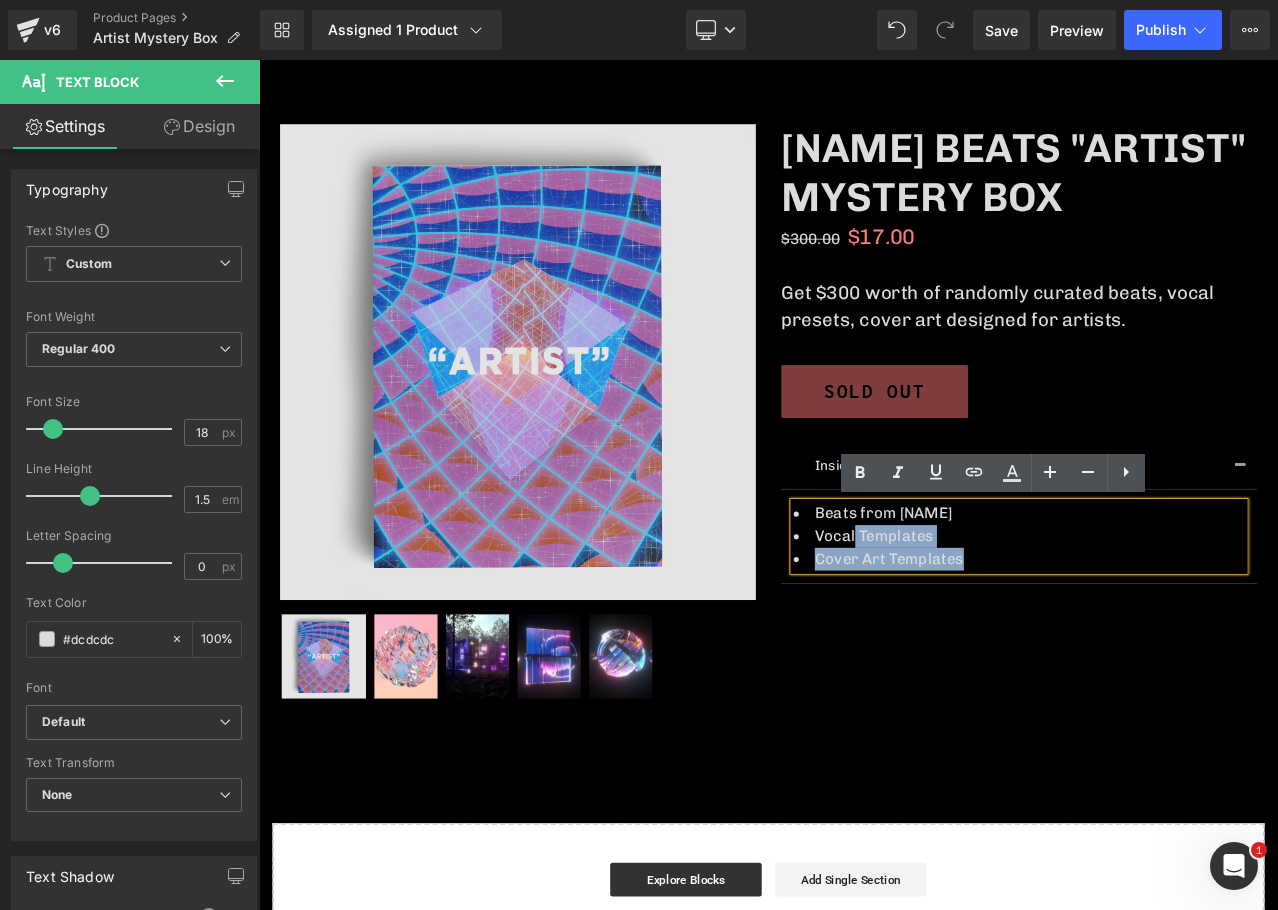 type 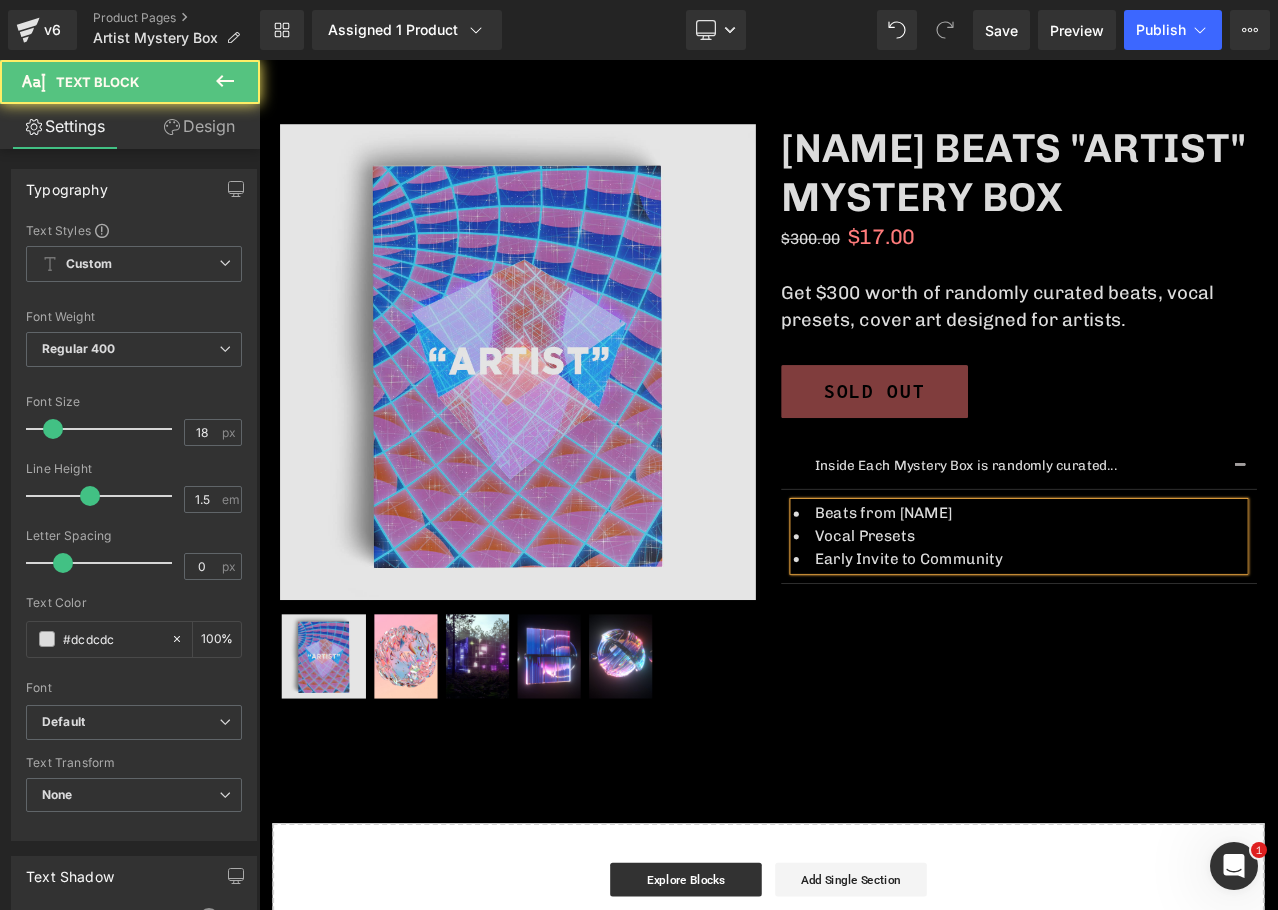 click on "Early Invite to Community" at bounding box center [1161, 652] 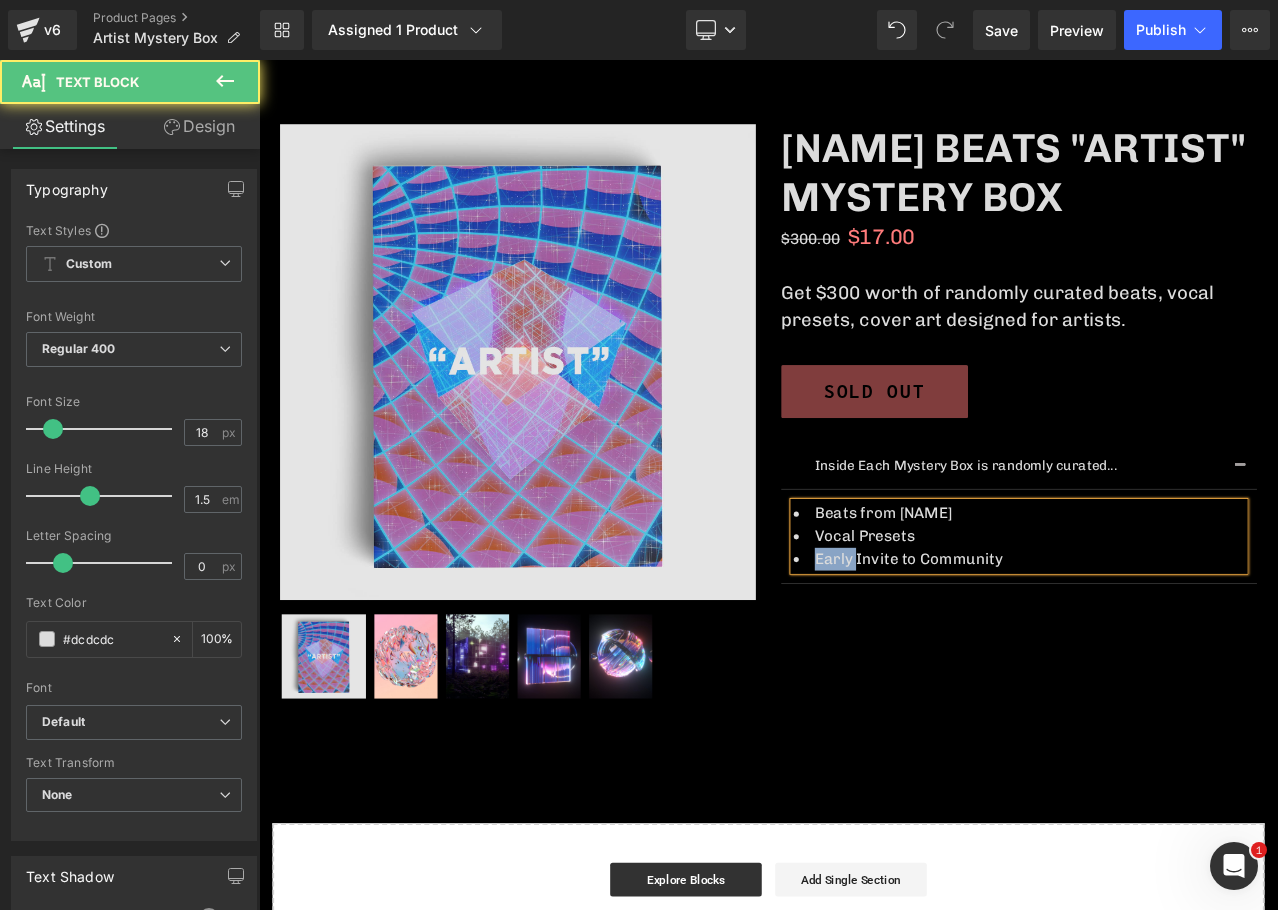 click on "Early Invite to Community" at bounding box center (1161, 652) 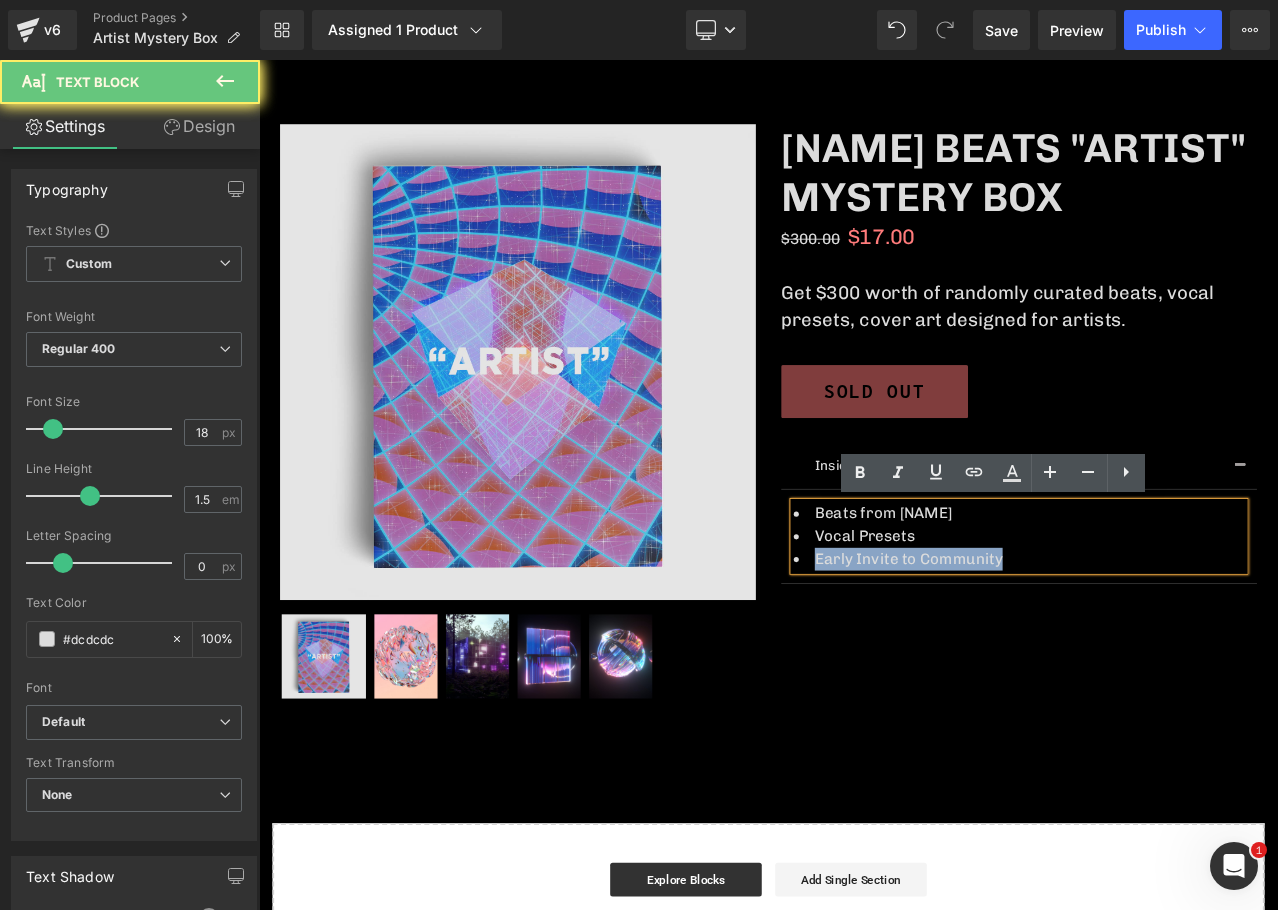 click on "Early Invite to Community" at bounding box center (1161, 652) 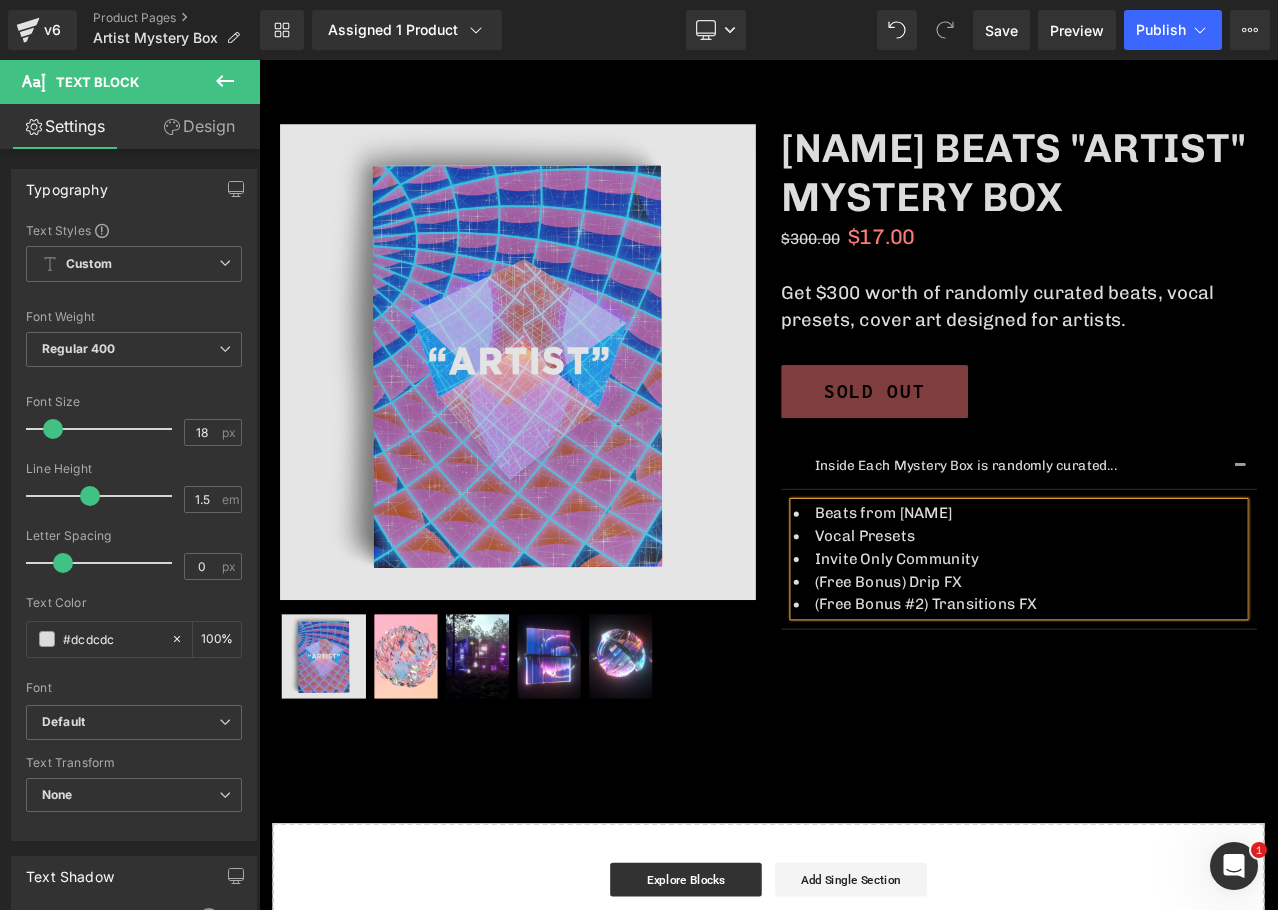 click on "Invite Only Community" at bounding box center [1161, 652] 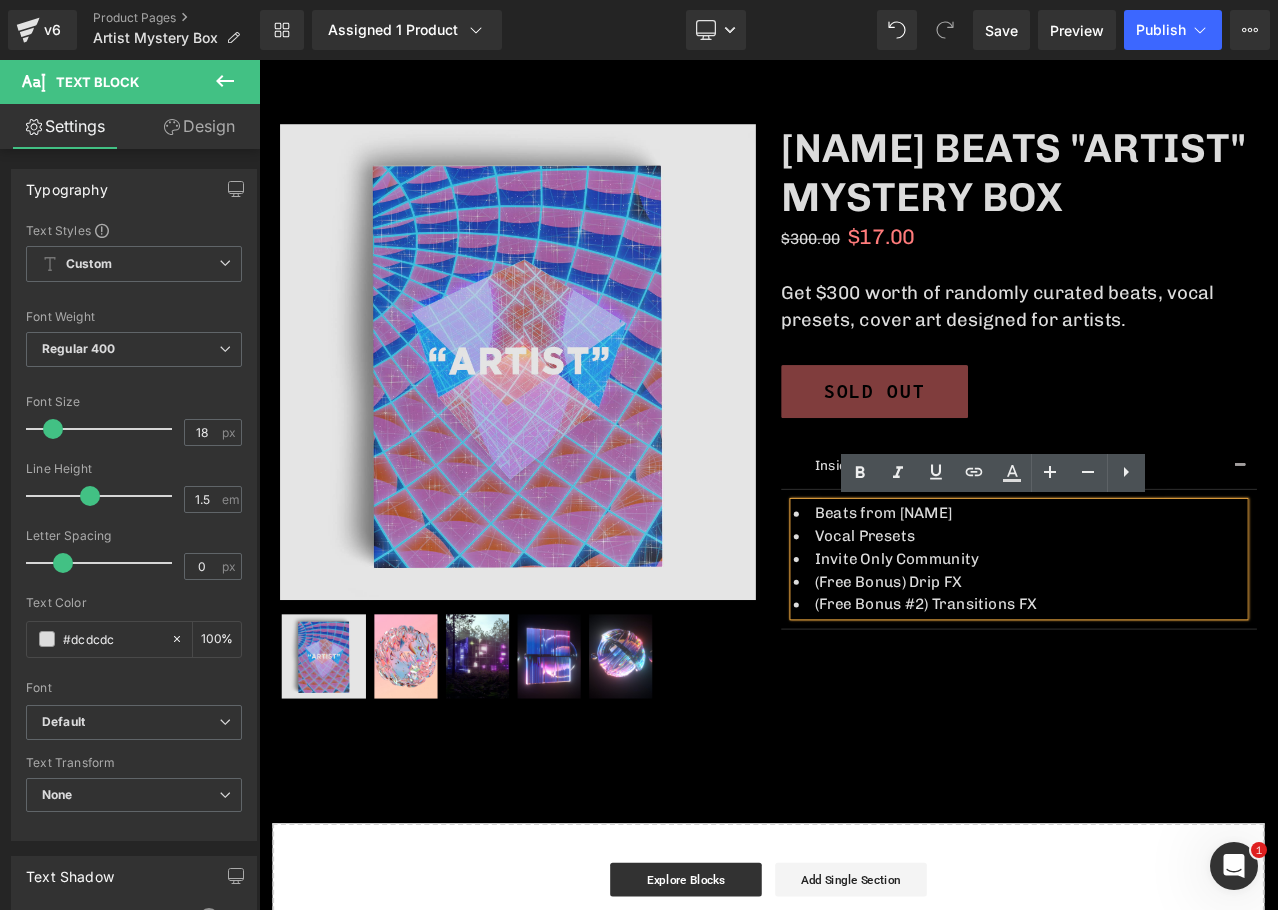click on "Invite Only Community" at bounding box center [1161, 652] 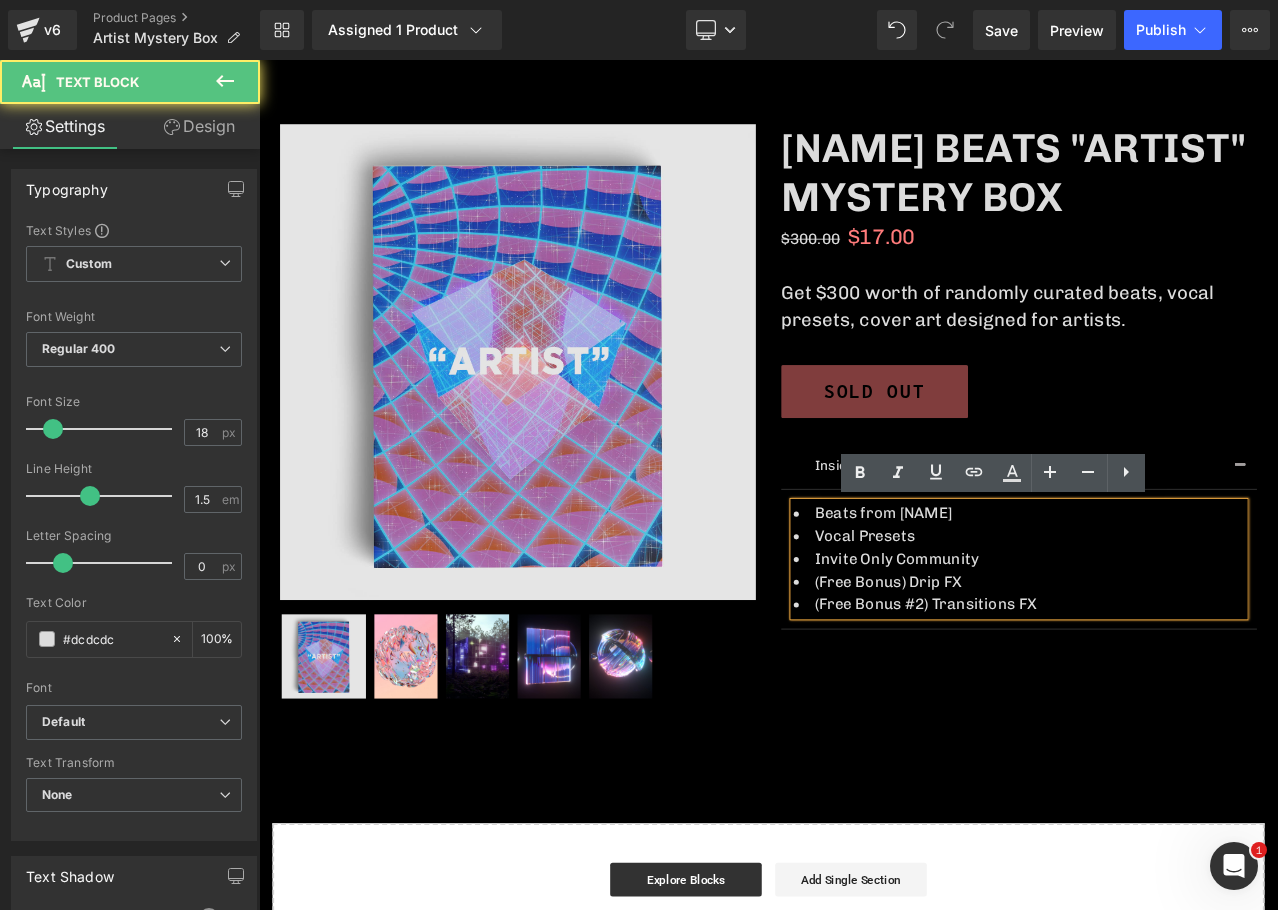click on "Invite Only Community" at bounding box center [1161, 652] 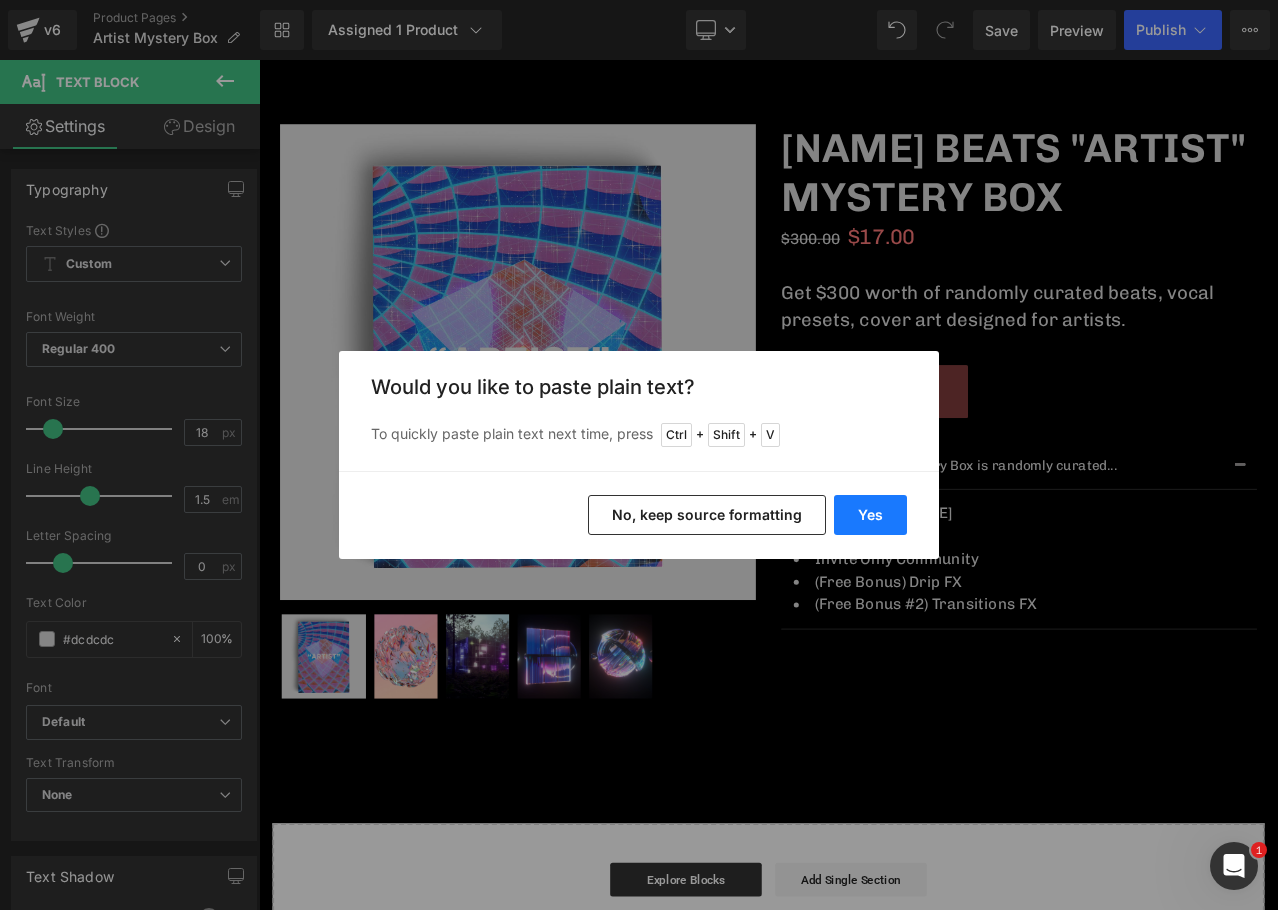 click on "Yes" at bounding box center [870, 515] 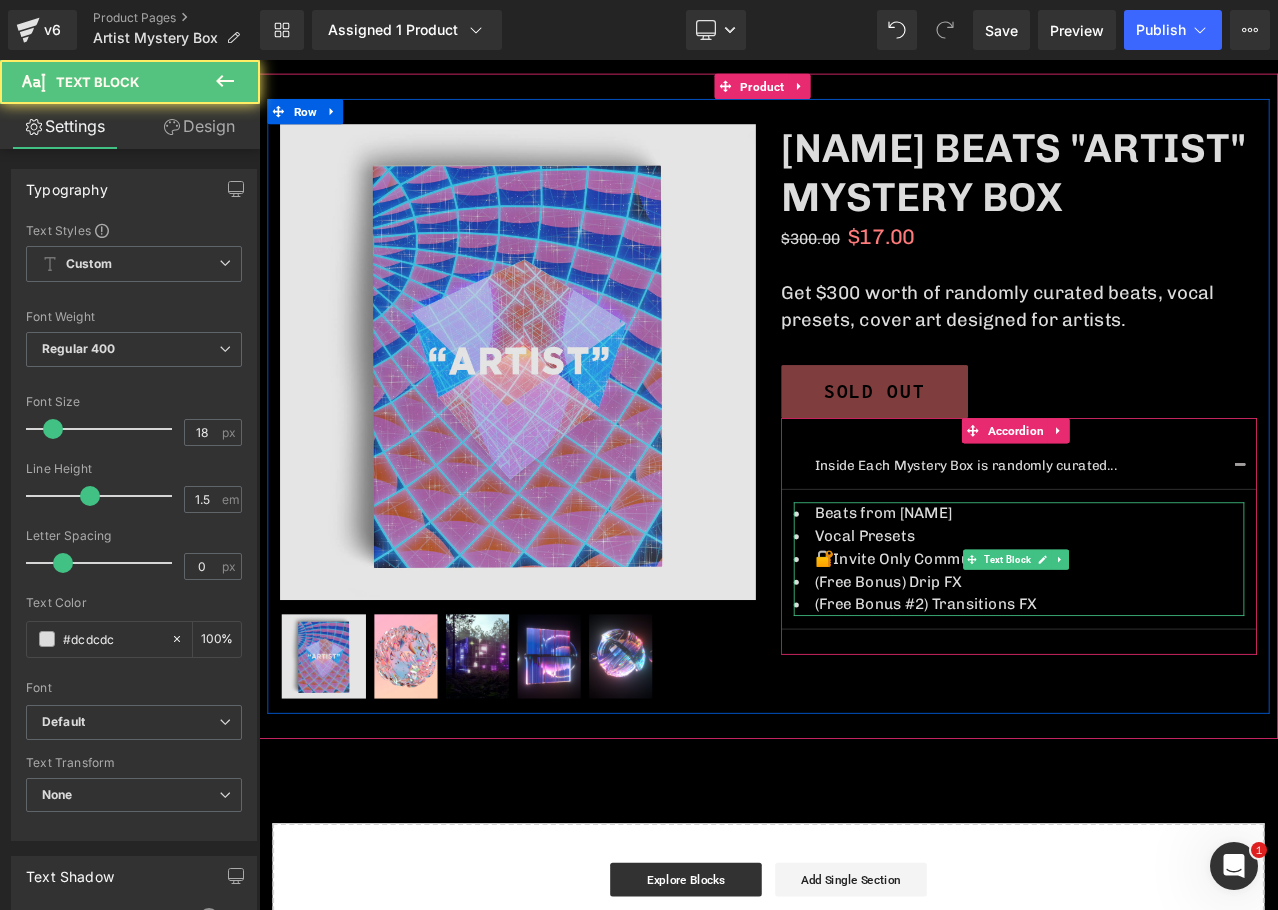 click on "🔐Invite Only Community" at bounding box center [1161, 652] 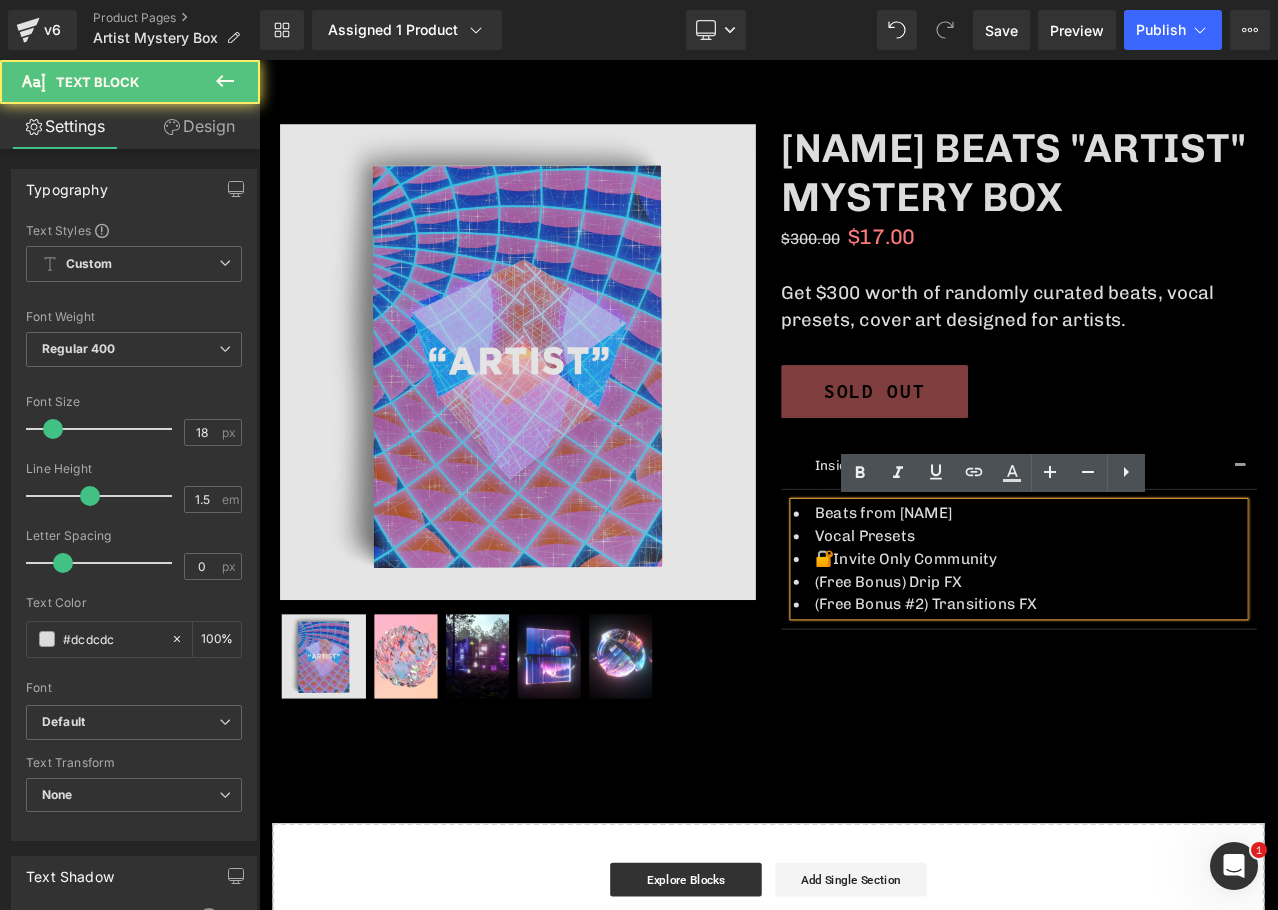 click on "🔐Invite Only Community" at bounding box center [1161, 652] 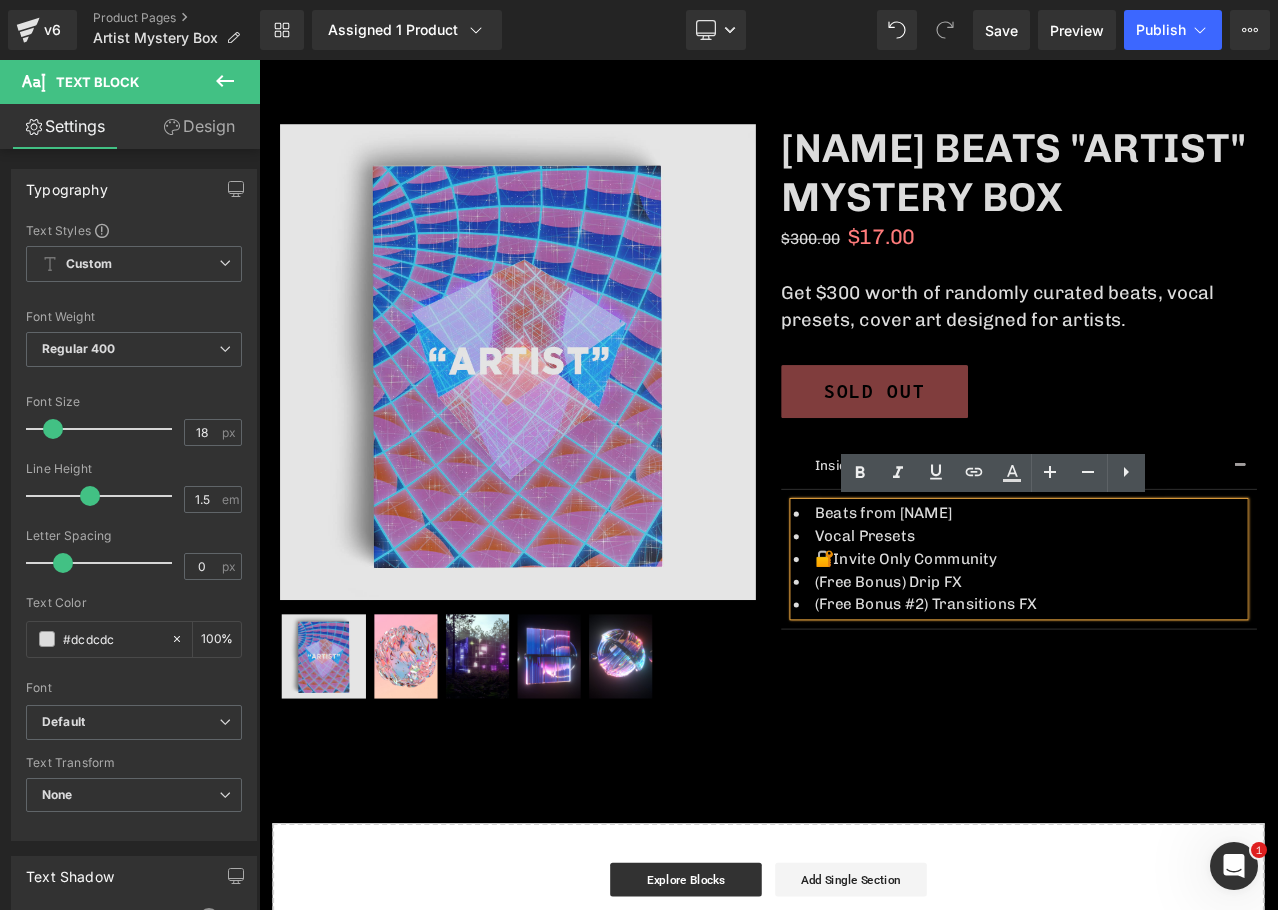 click on "🔐Invite Only Community" at bounding box center [1161, 652] 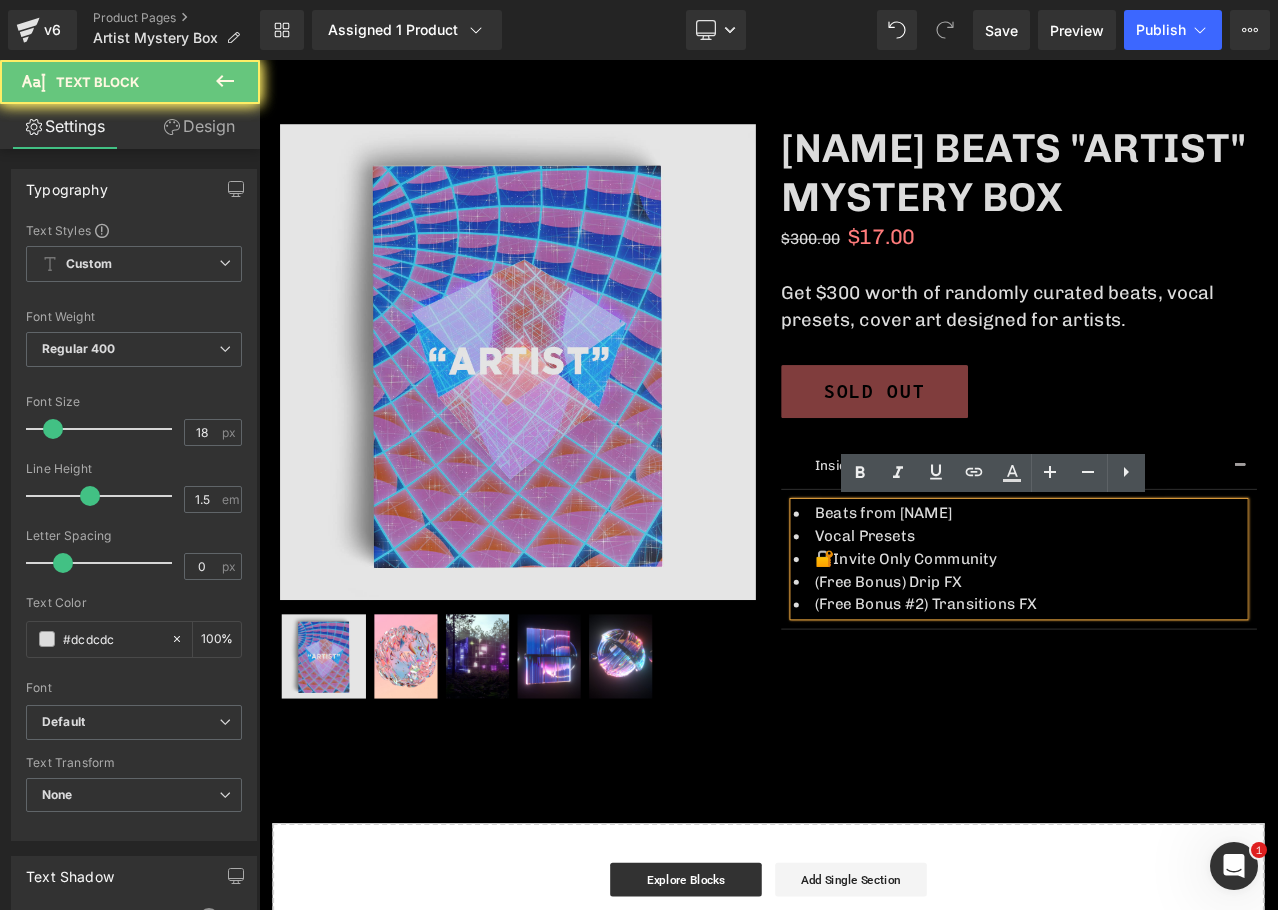 click on "Vocal Presets" at bounding box center [1161, 625] 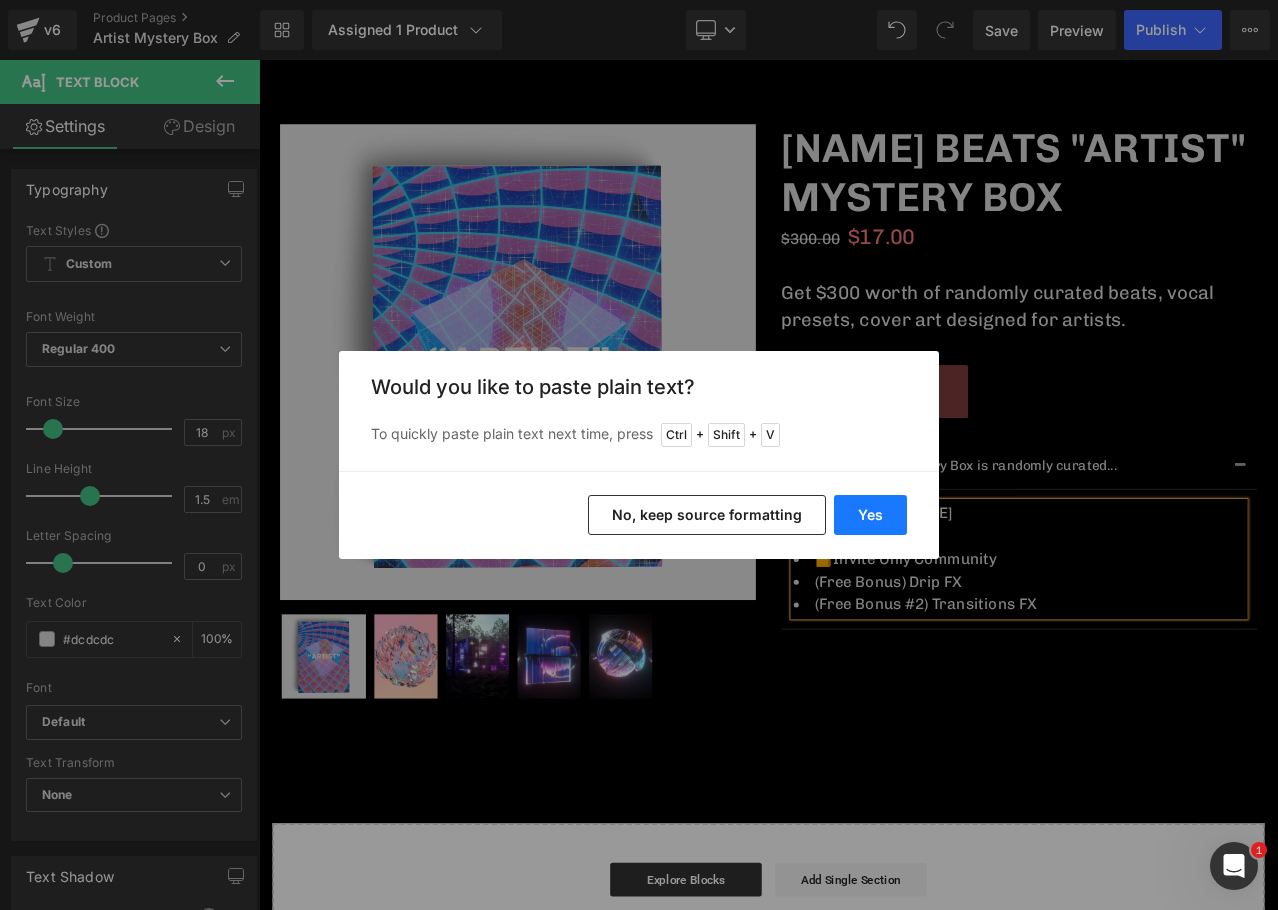 click on "Yes" at bounding box center [870, 515] 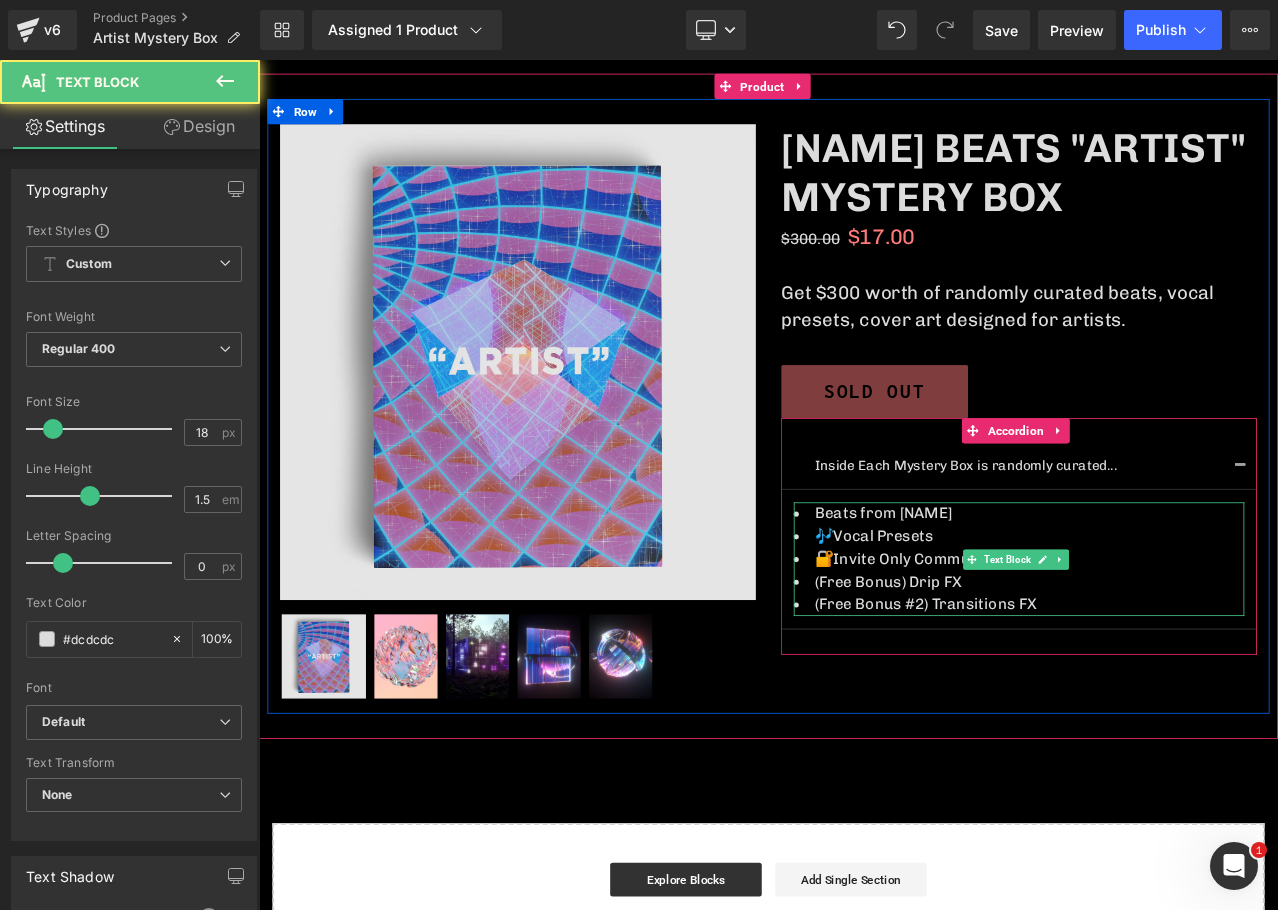 click on "Beats from [NAME]" at bounding box center (1161, 598) 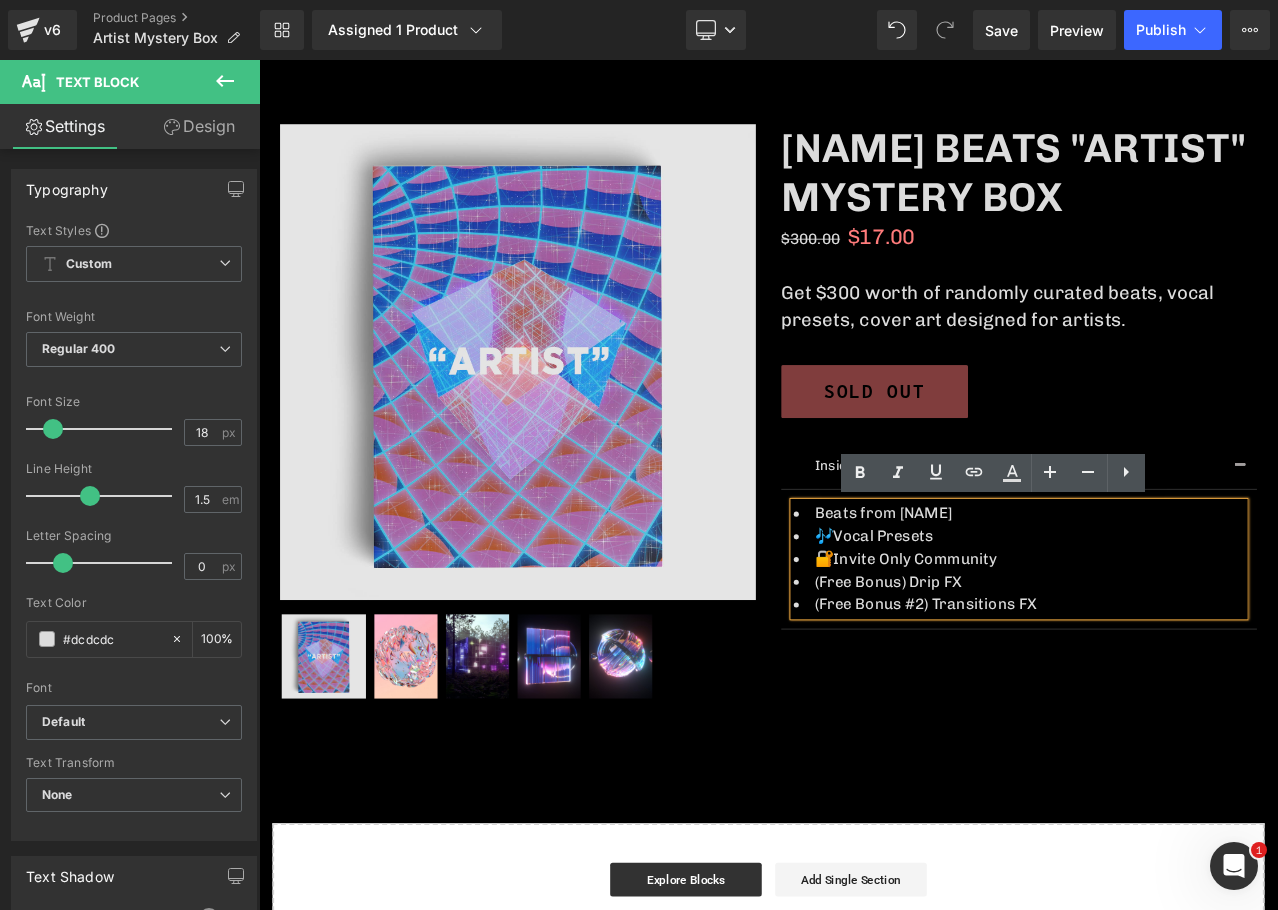 click on "Beats from [NAME]" at bounding box center [1161, 598] 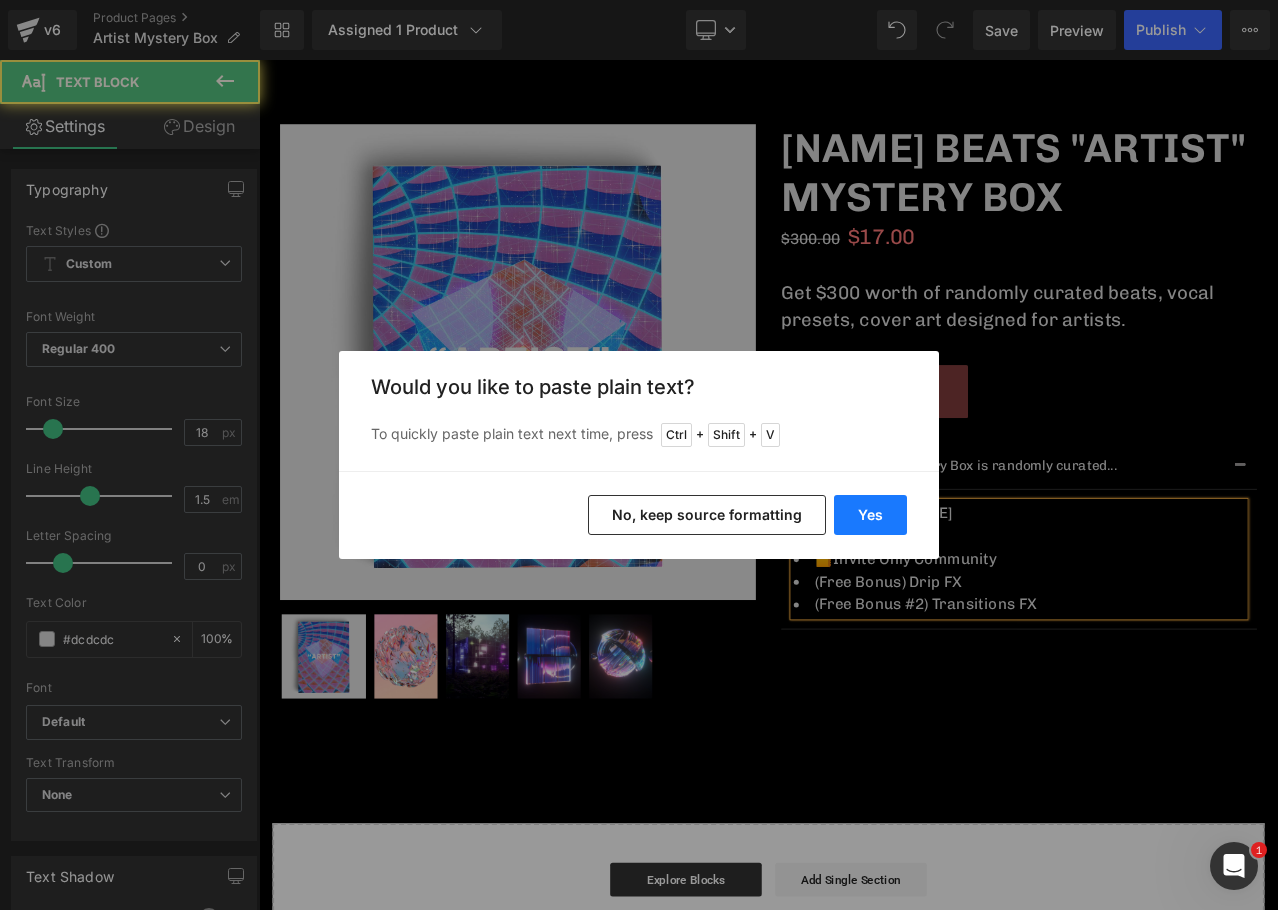 click on "Yes" at bounding box center [870, 515] 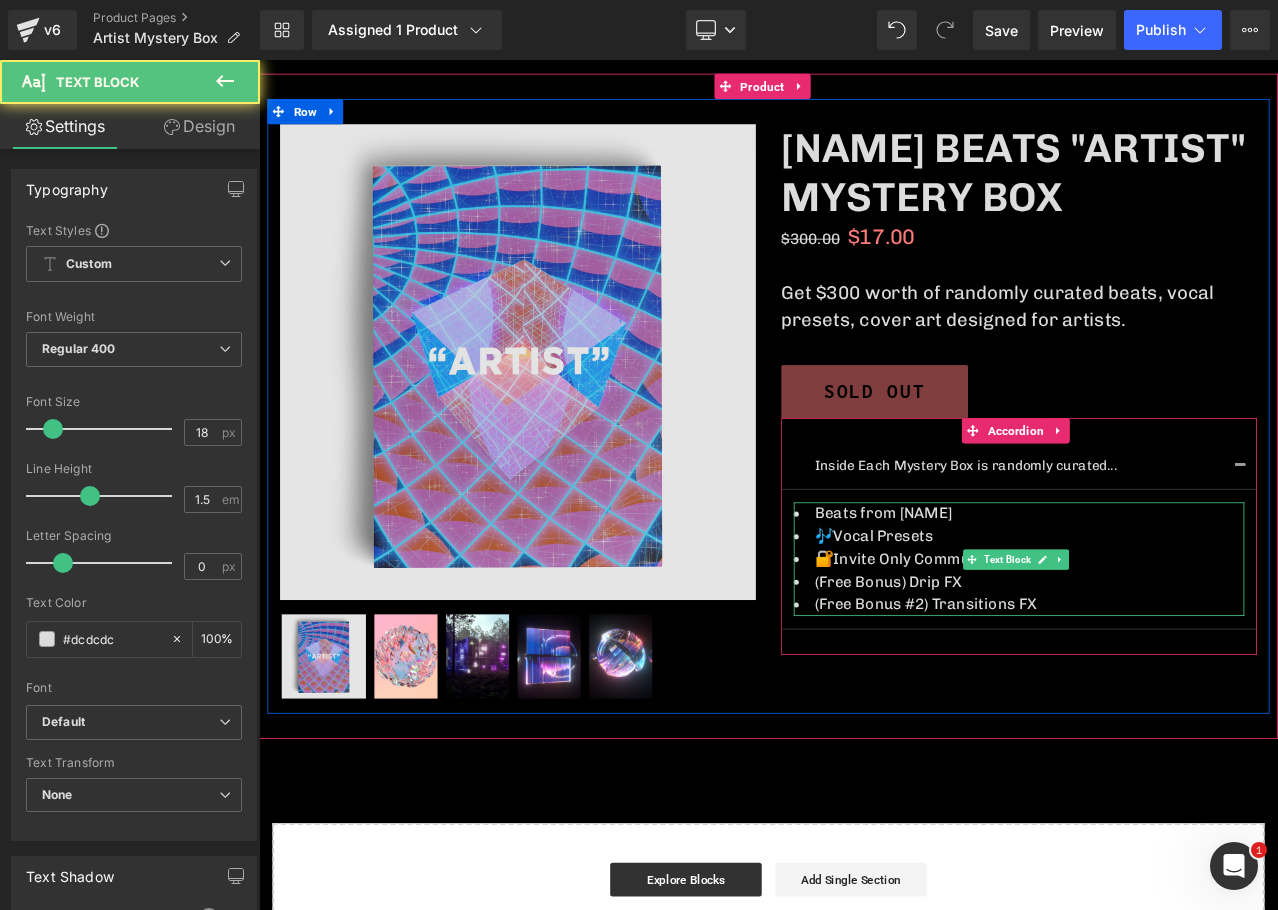 click on "(Free Bonus) Drip FX" at bounding box center [1161, 679] 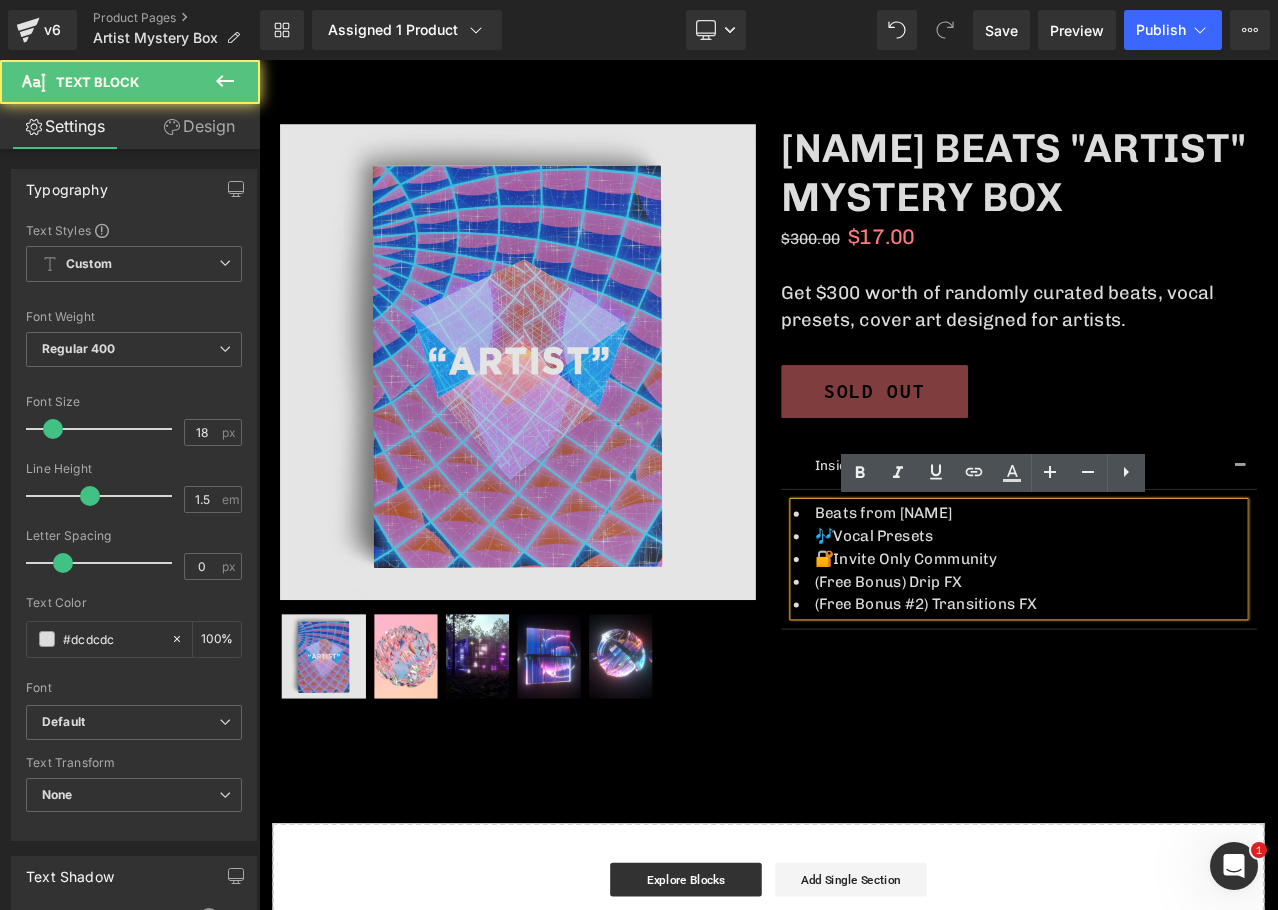 click on "(Free Bonus) Drip FX" at bounding box center (1161, 679) 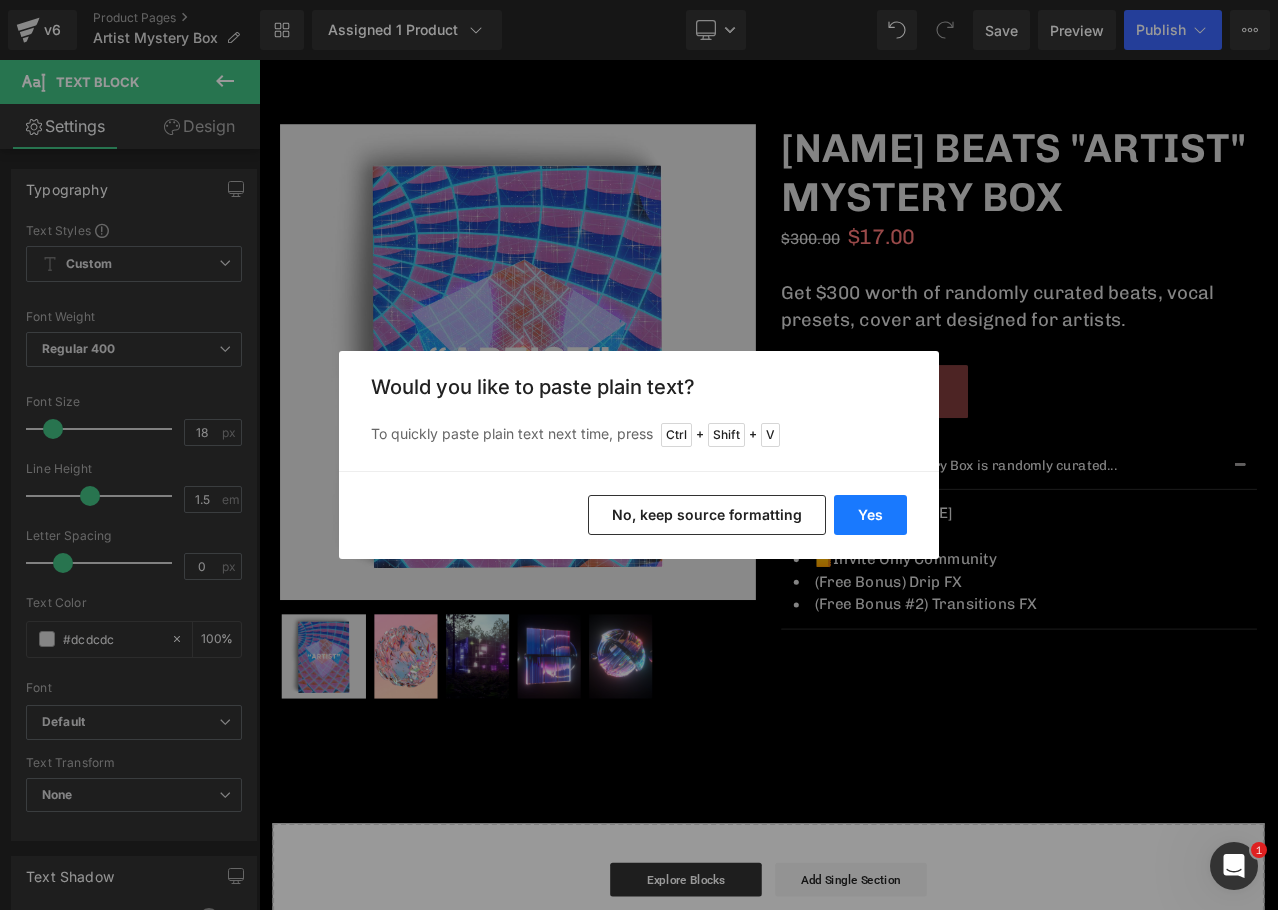 click on "Yes" at bounding box center [870, 515] 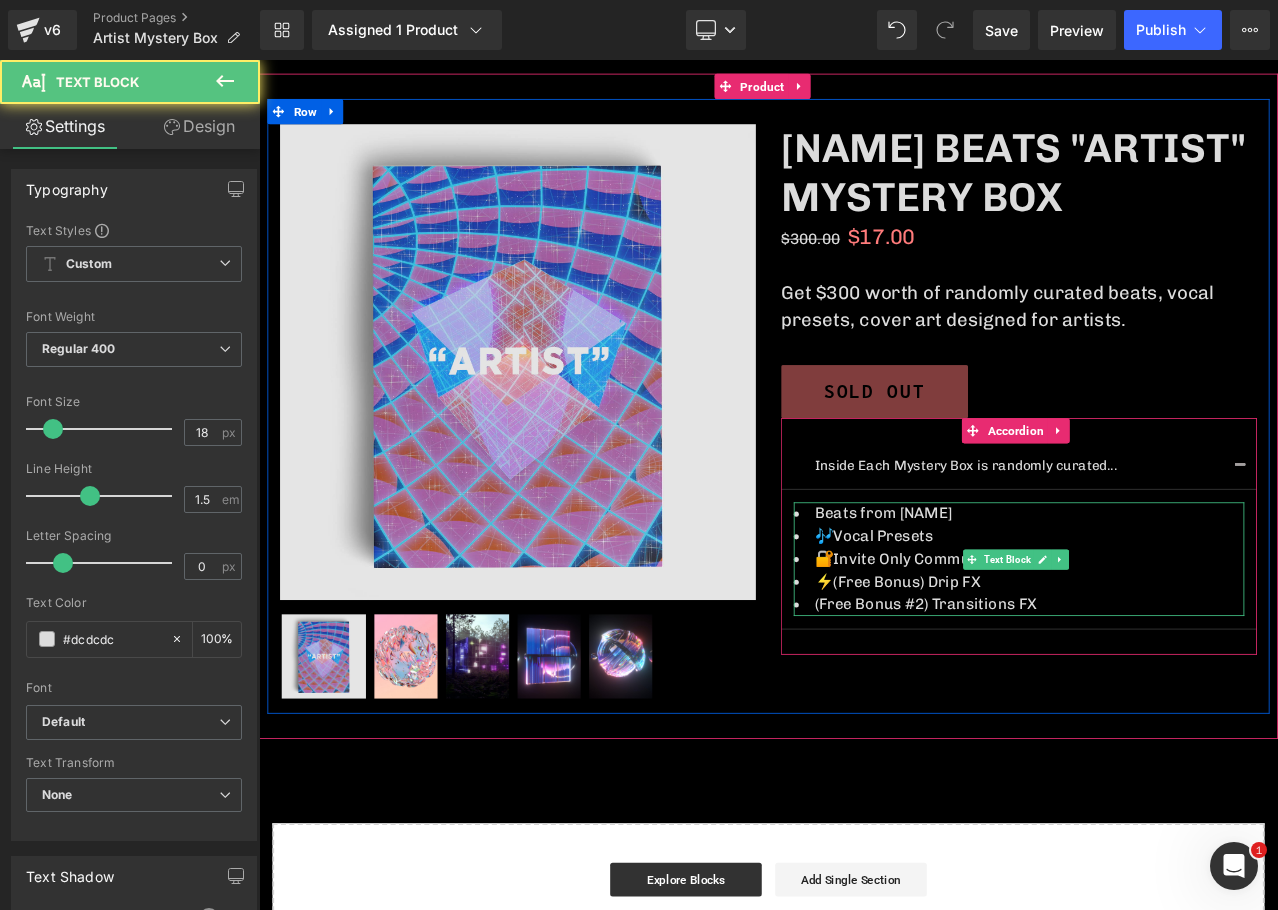 click on "(Free Bonus #2) Transitions FX" at bounding box center (1161, 706) 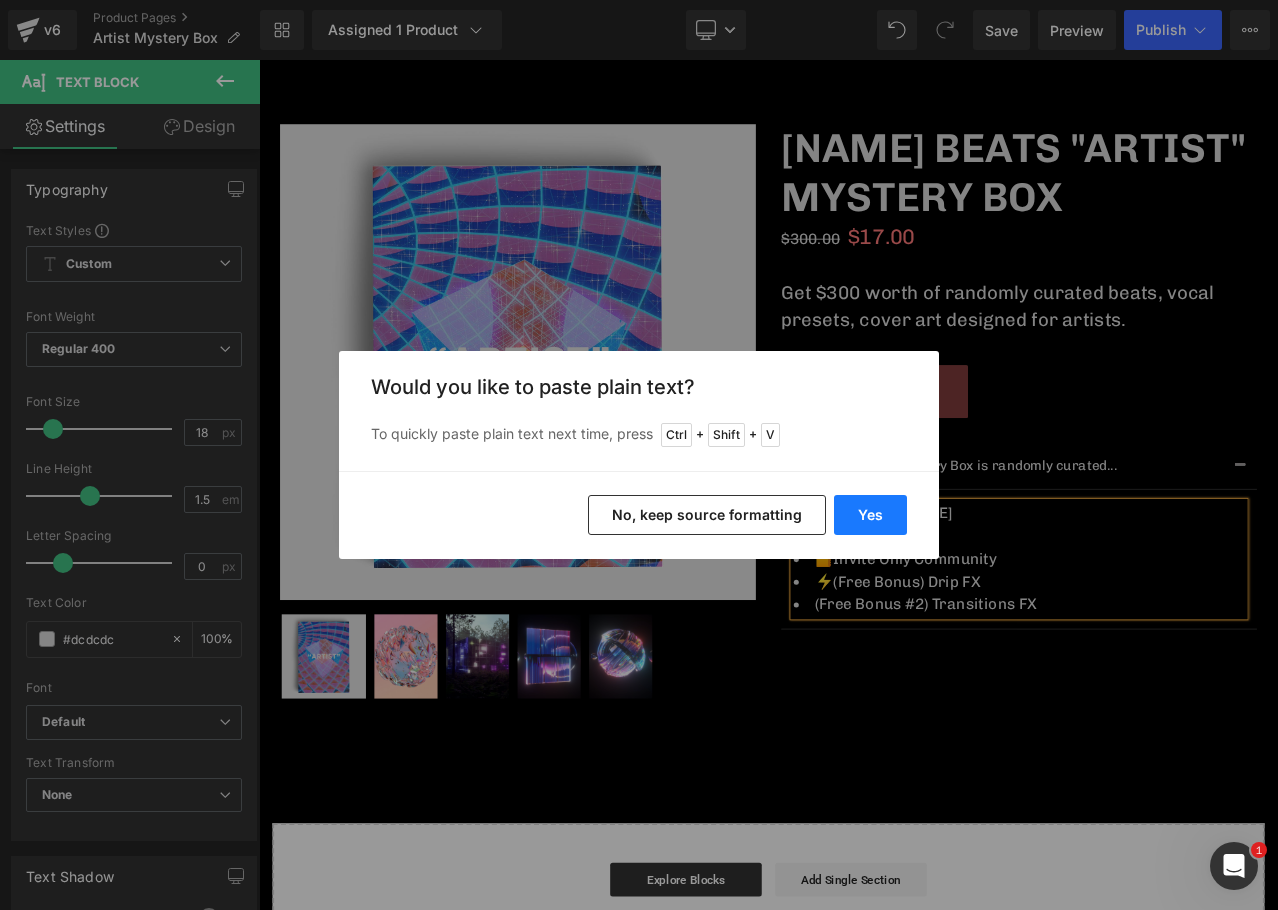 drag, startPoint x: 876, startPoint y: 513, endPoint x: 787, endPoint y: 655, distance: 167.5858 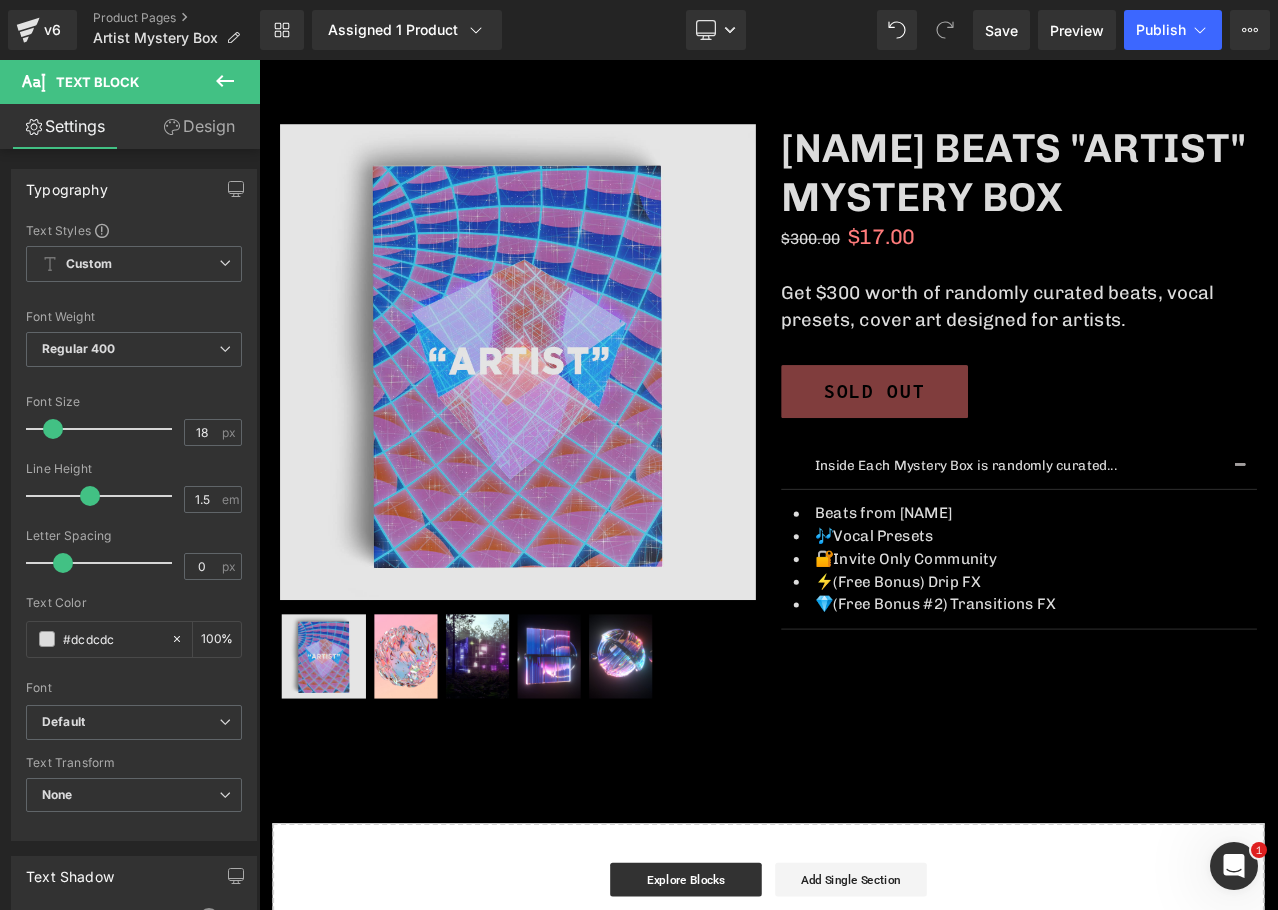 click at bounding box center (259, 60) 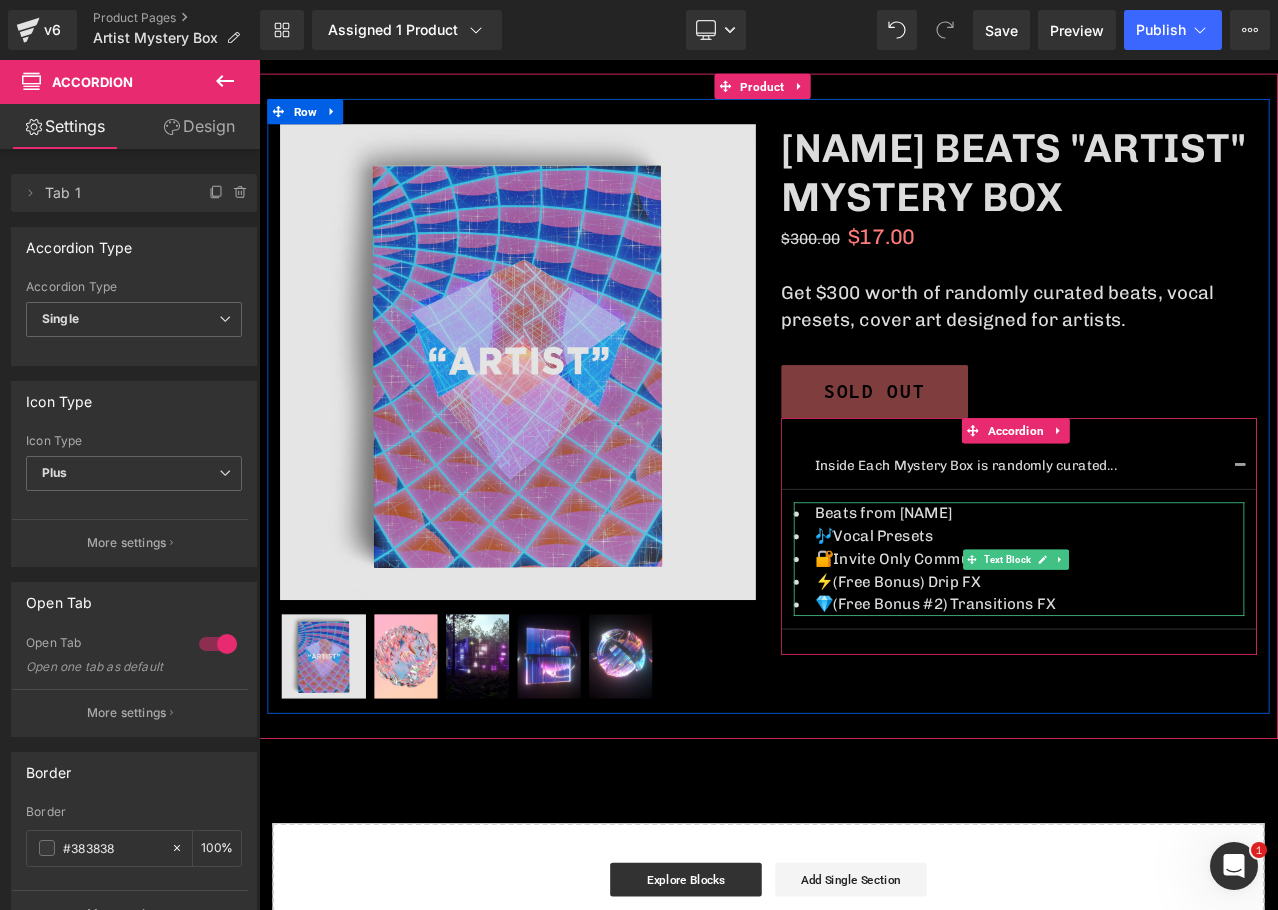 click on "💎(Free Bonus #2) Transitions FX" at bounding box center (1161, 706) 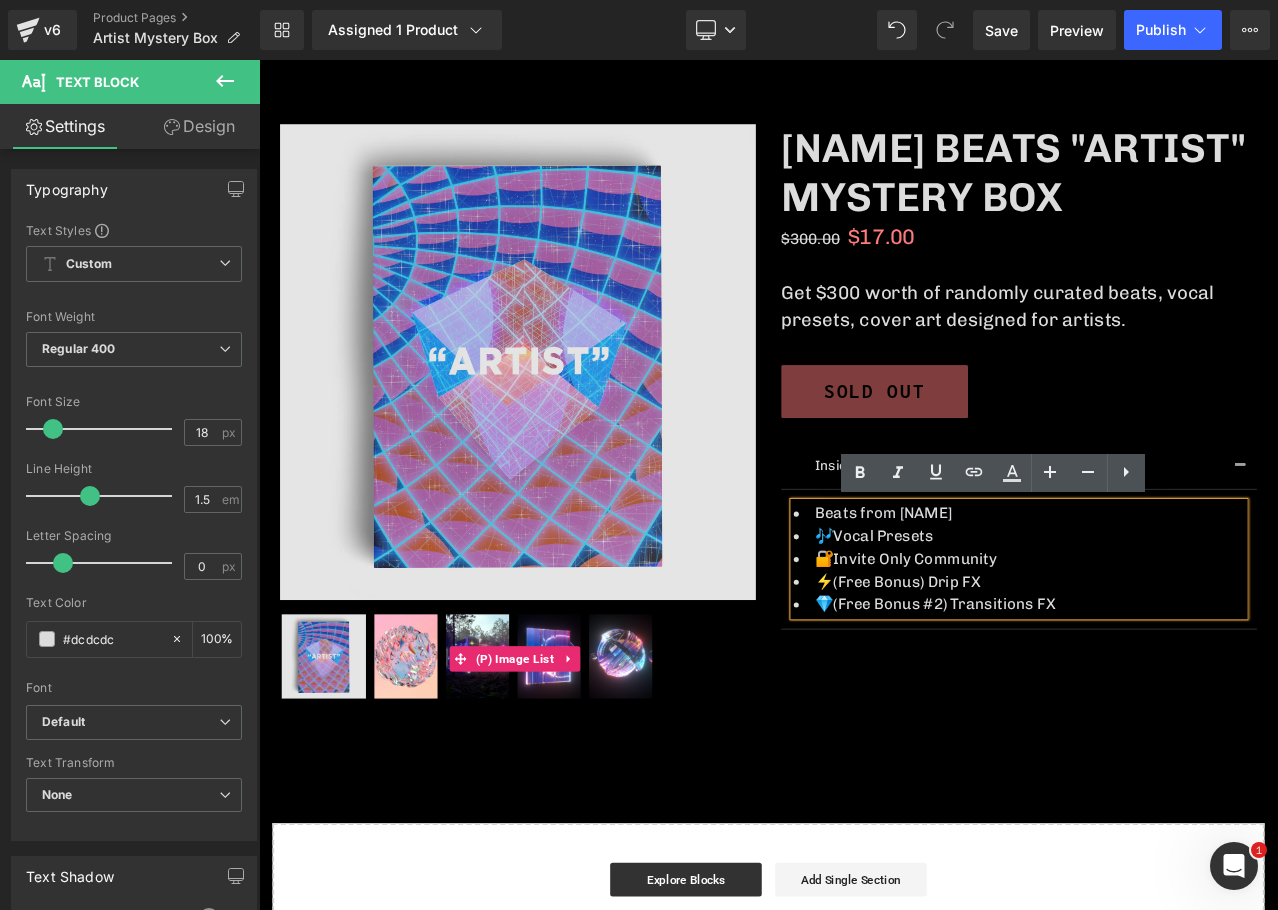click at bounding box center [433, 768] 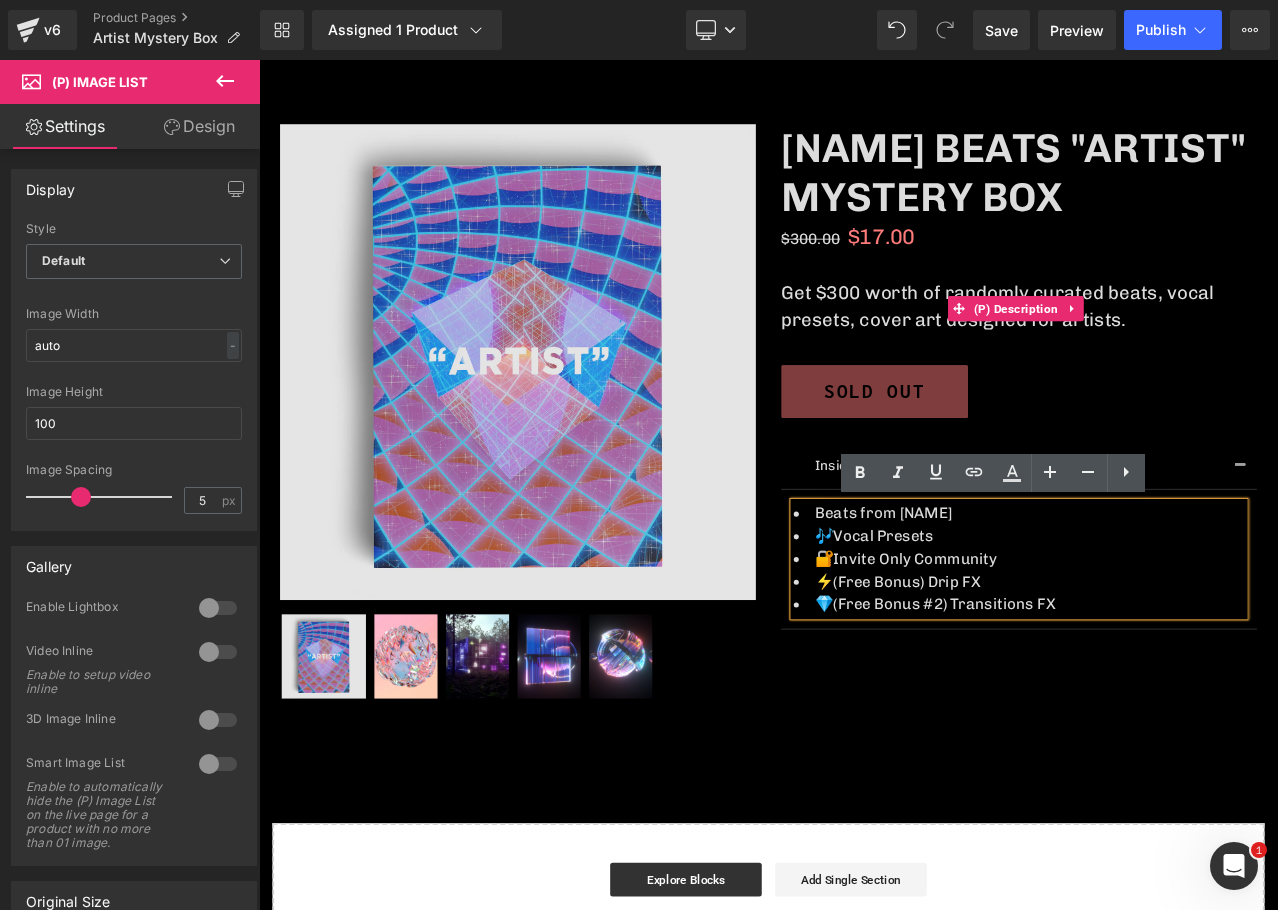 scroll, scrollTop: 0, scrollLeft: 0, axis: both 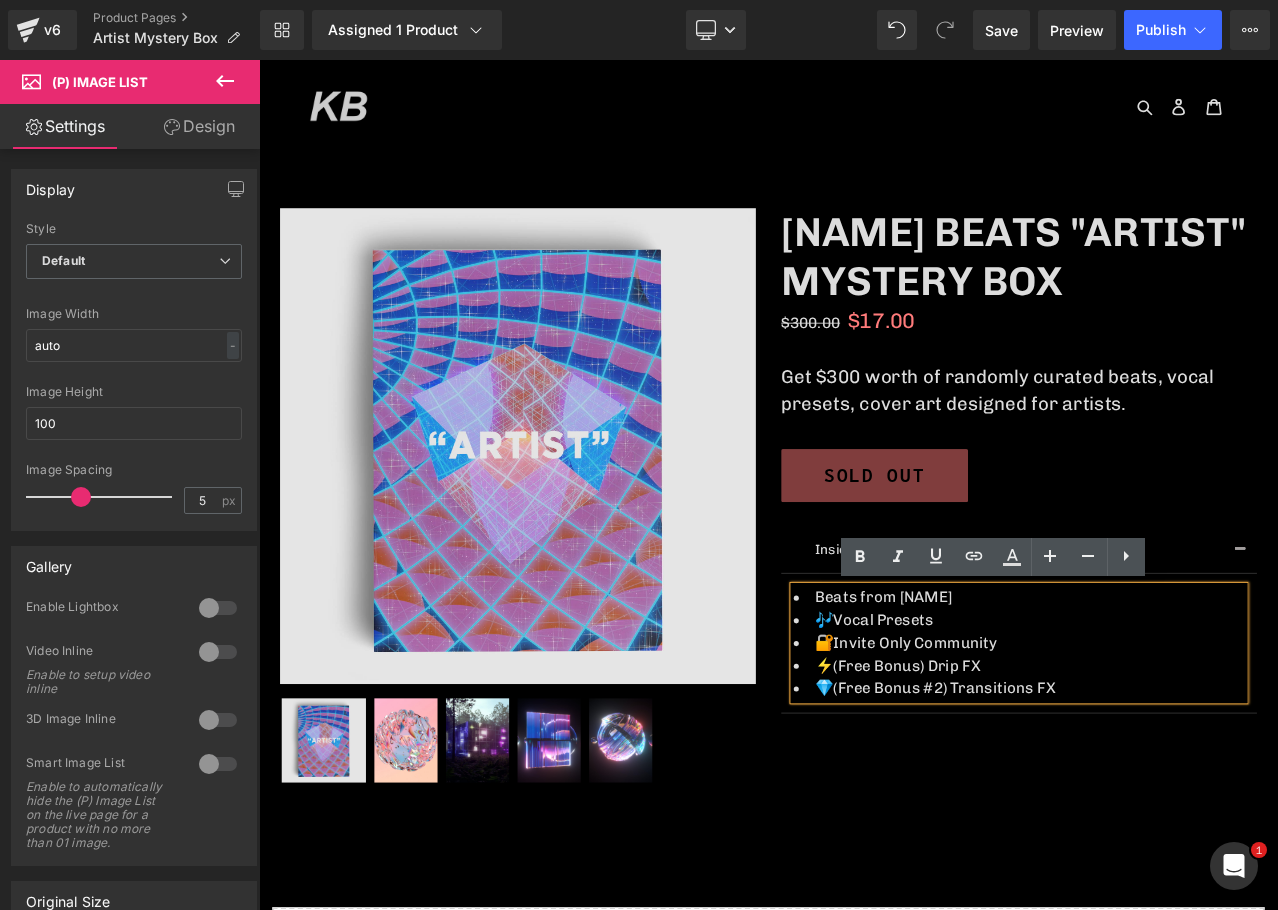 click on "Image" at bounding box center [864, 571] 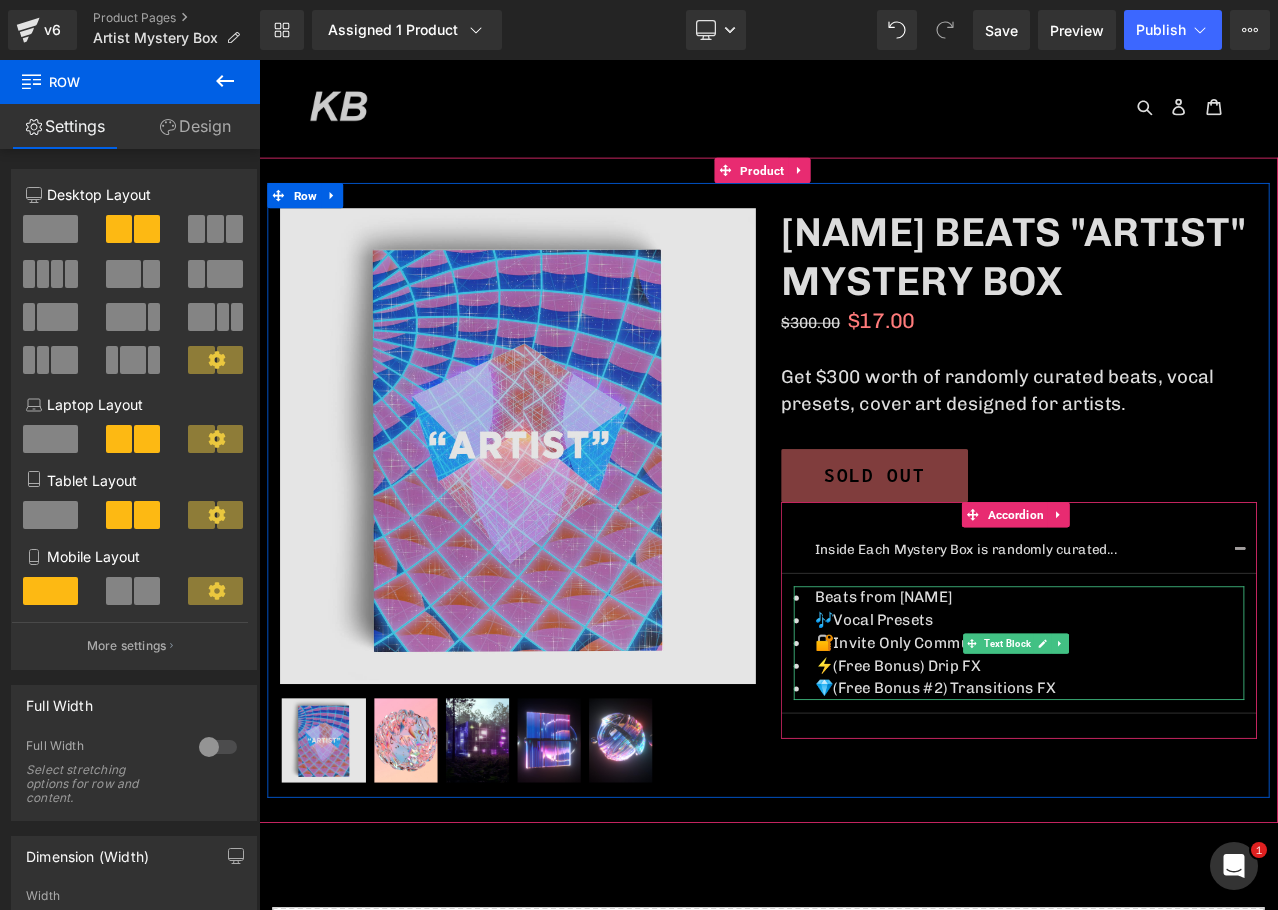 click on "Beats from [NAME]" at bounding box center (1161, 698) 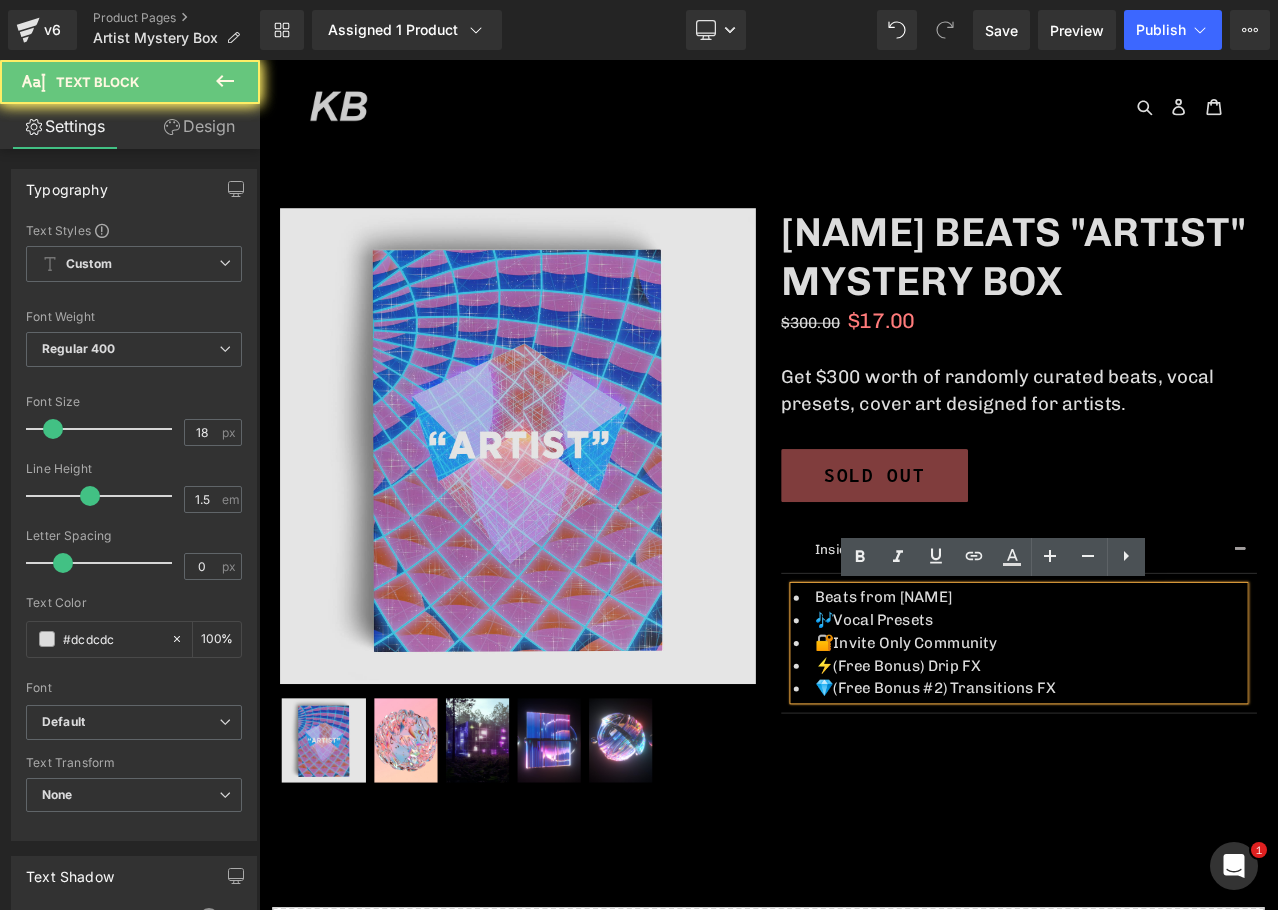 click on "🎶Vocal Presets" at bounding box center (1161, 725) 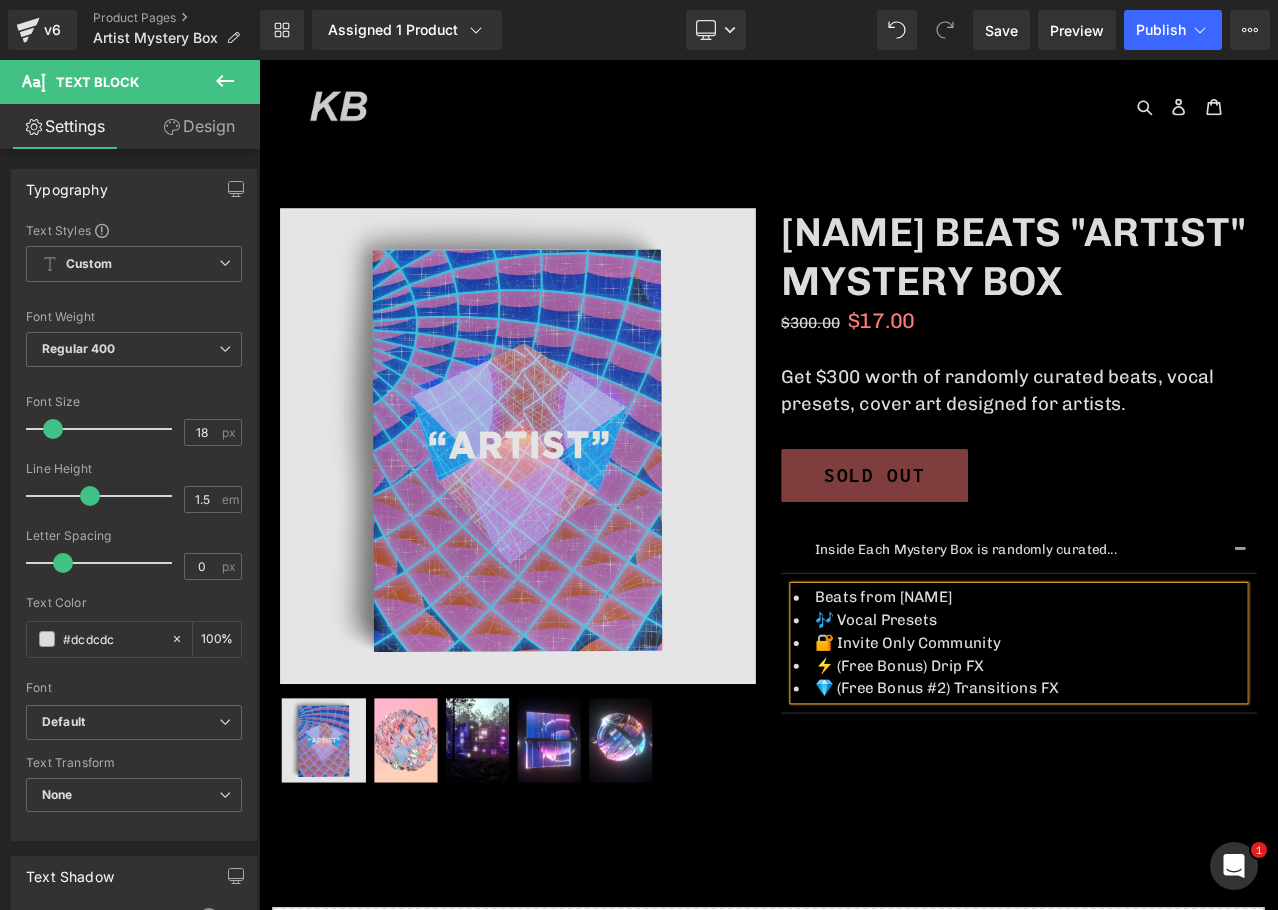 click on "Image" at bounding box center [864, 571] 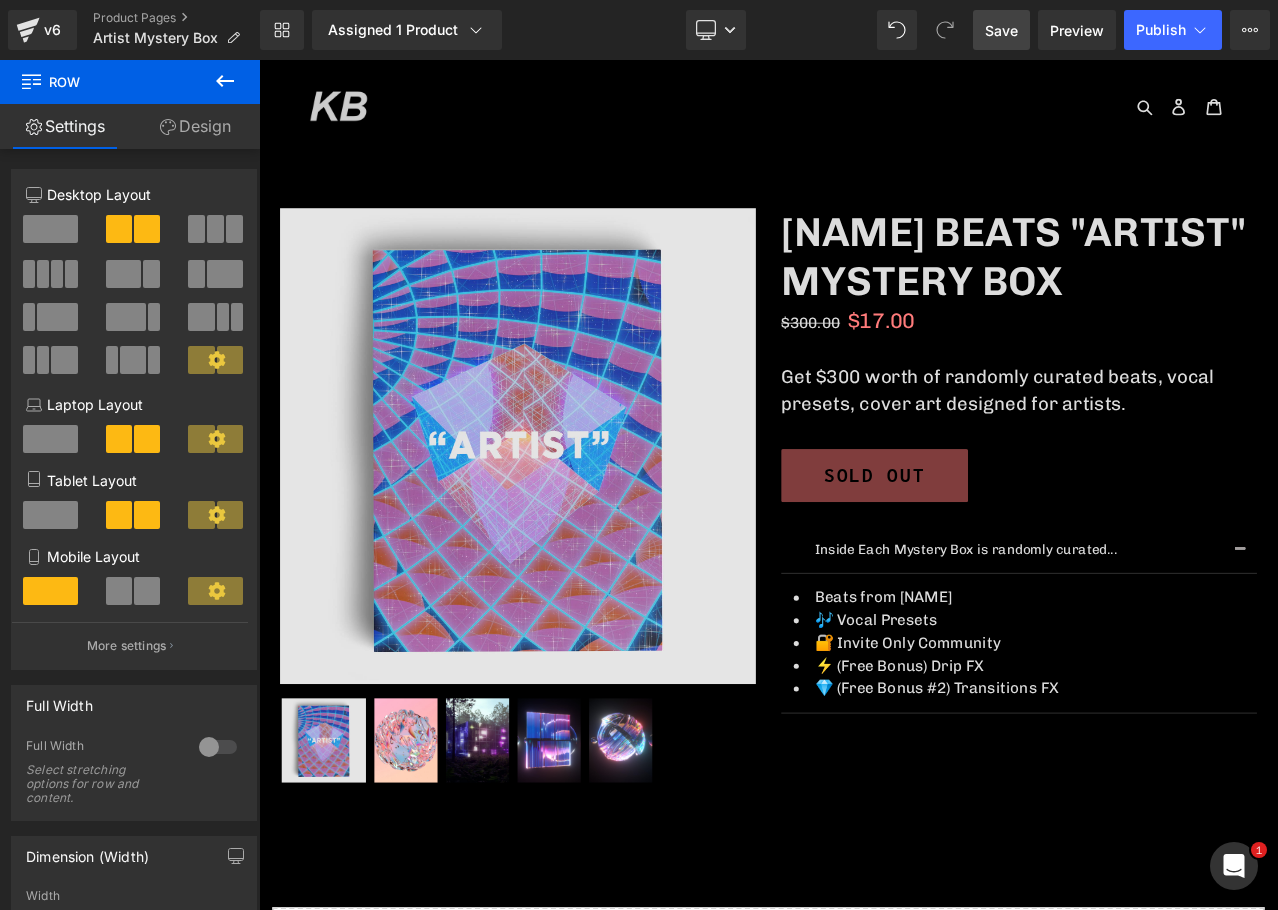 click on "Save" at bounding box center (1001, 30) 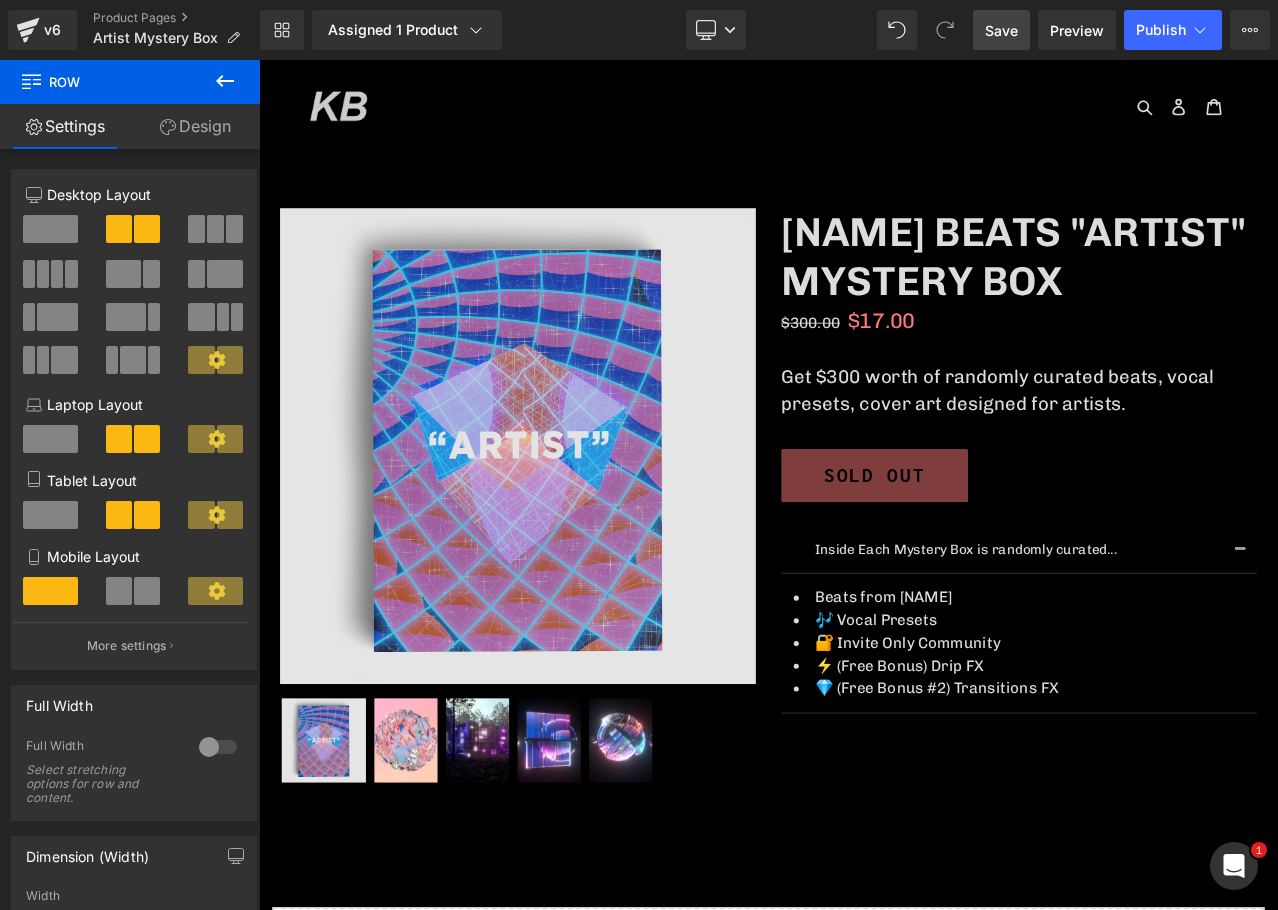 click on "Save" at bounding box center [1001, 30] 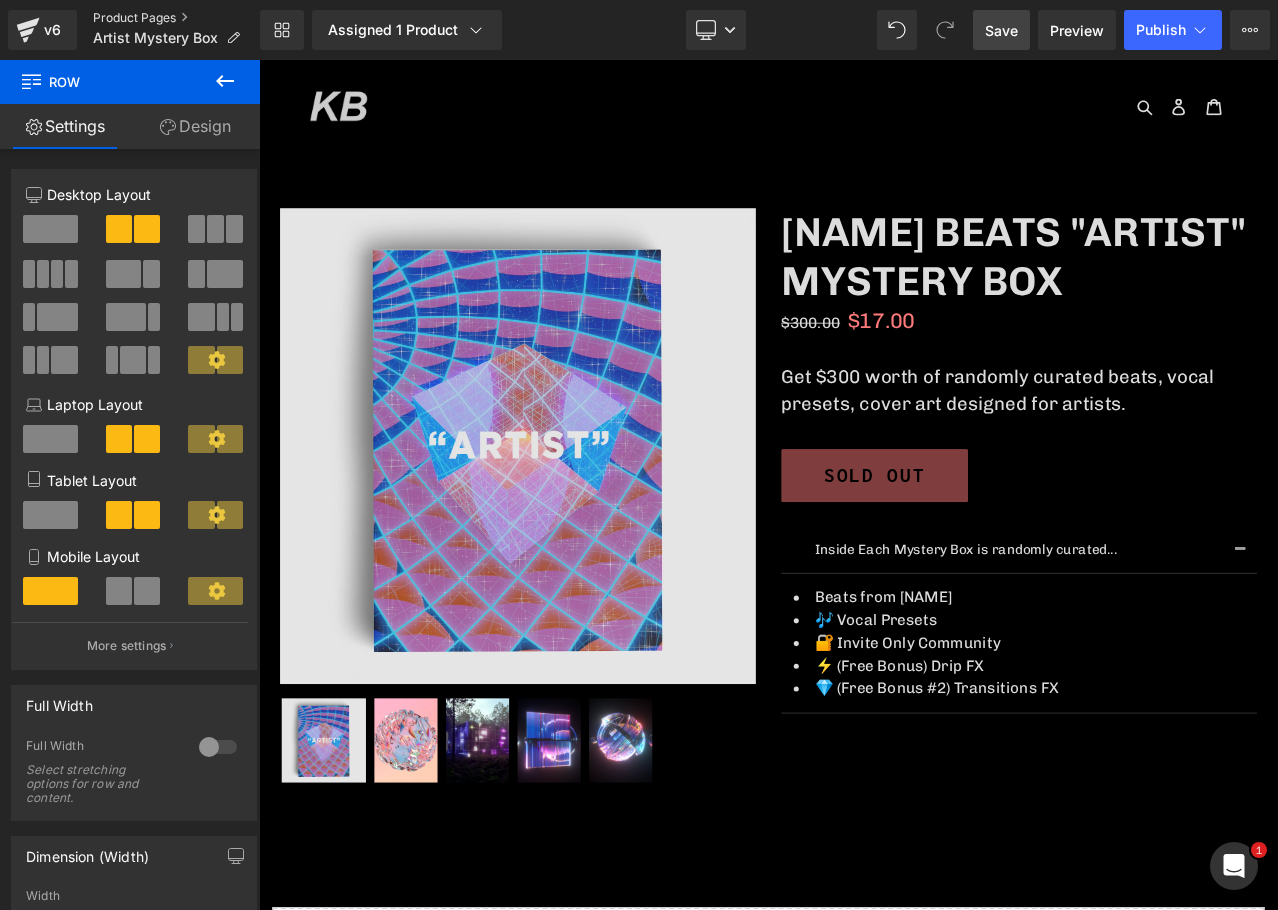 click on "Product Pages" at bounding box center (176, 18) 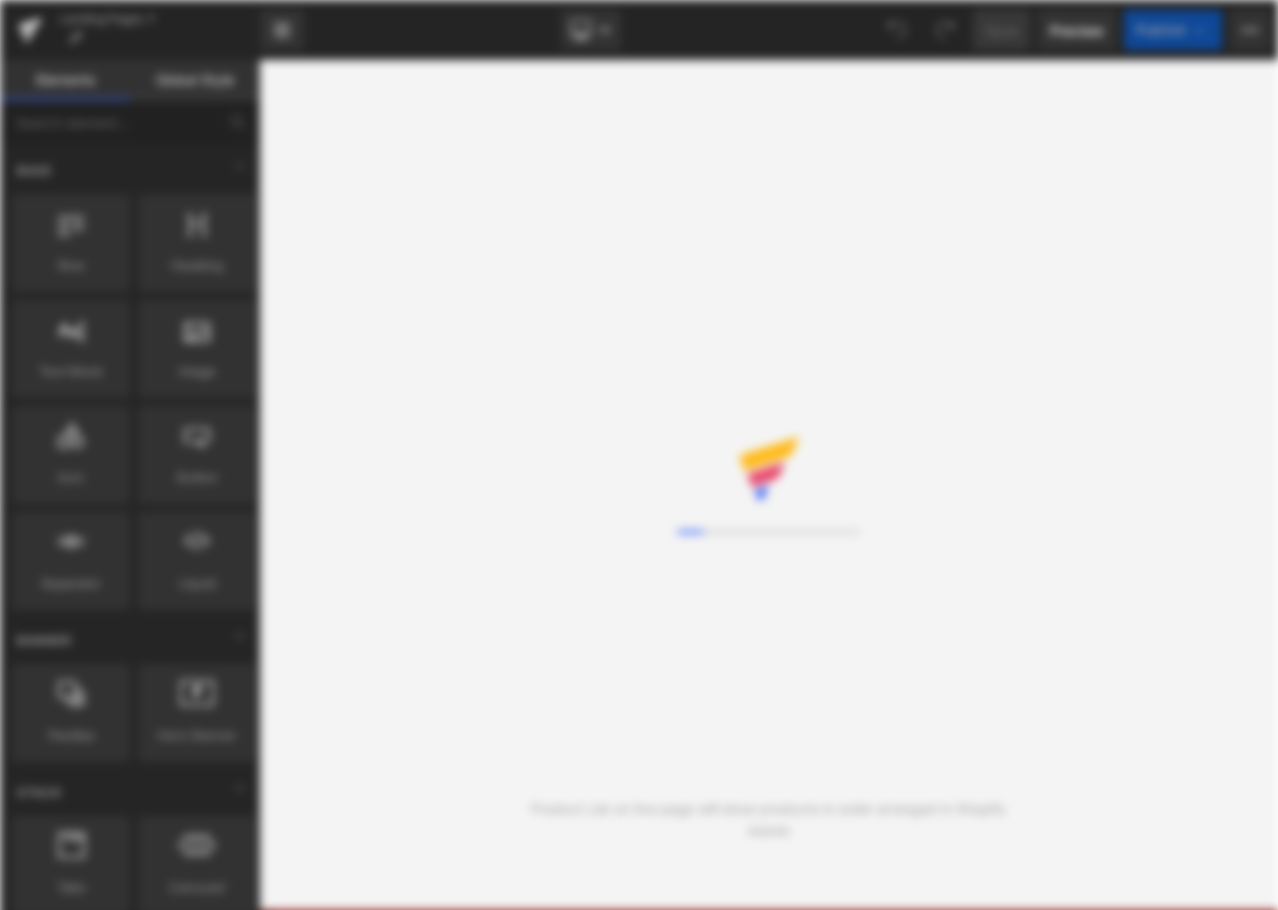 scroll, scrollTop: 0, scrollLeft: 0, axis: both 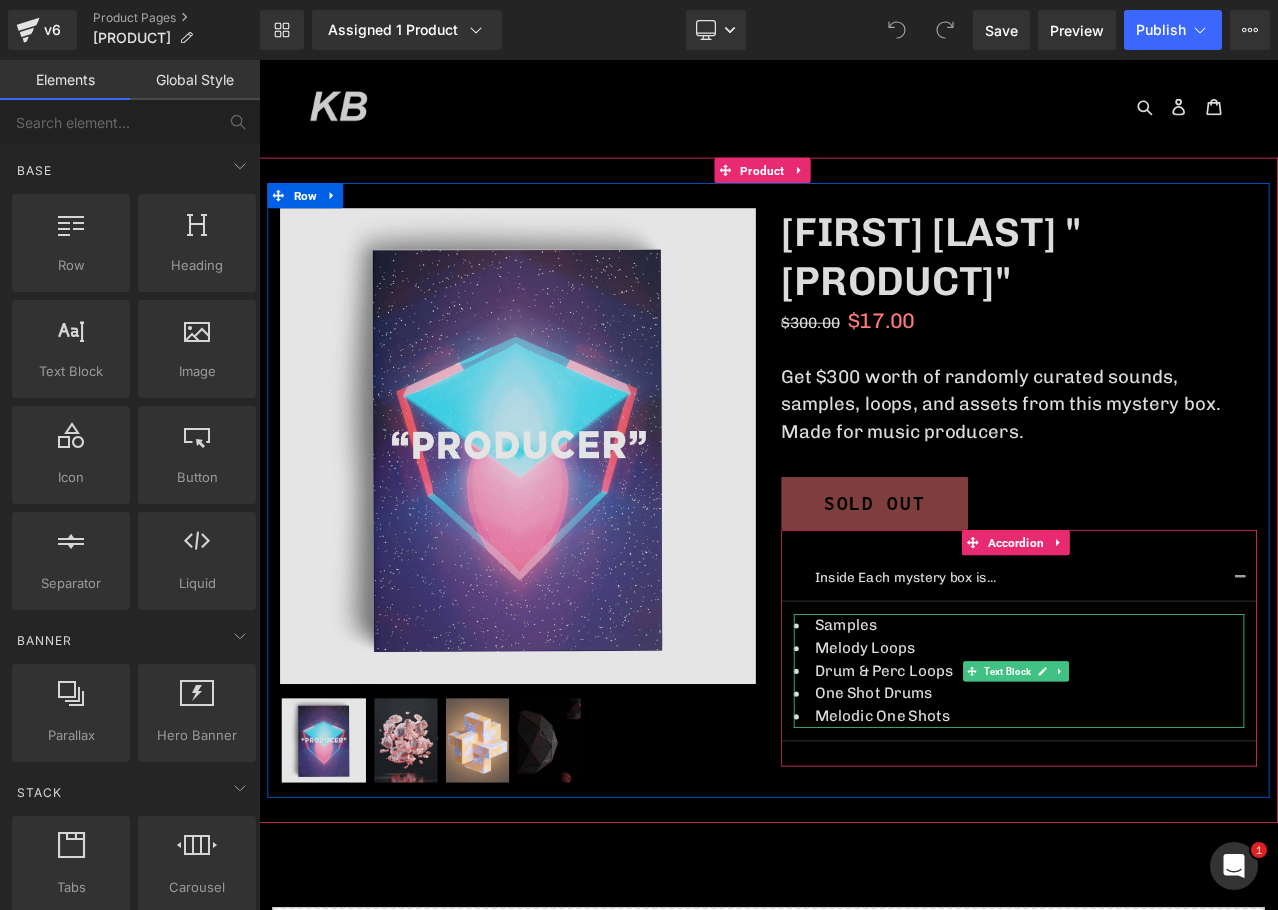 click on "Samples" at bounding box center [1161, 731] 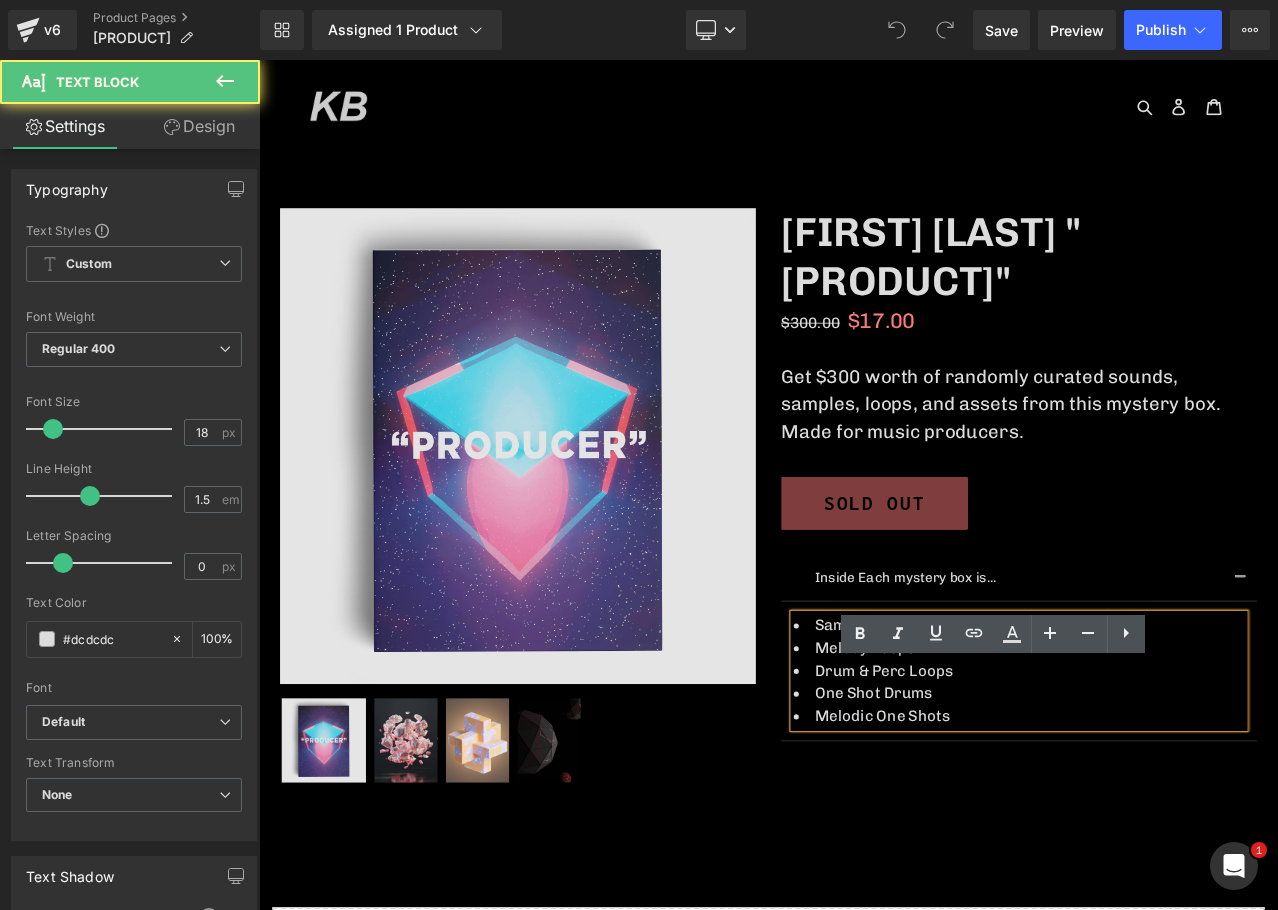 click on "Samples" at bounding box center [1161, 731] 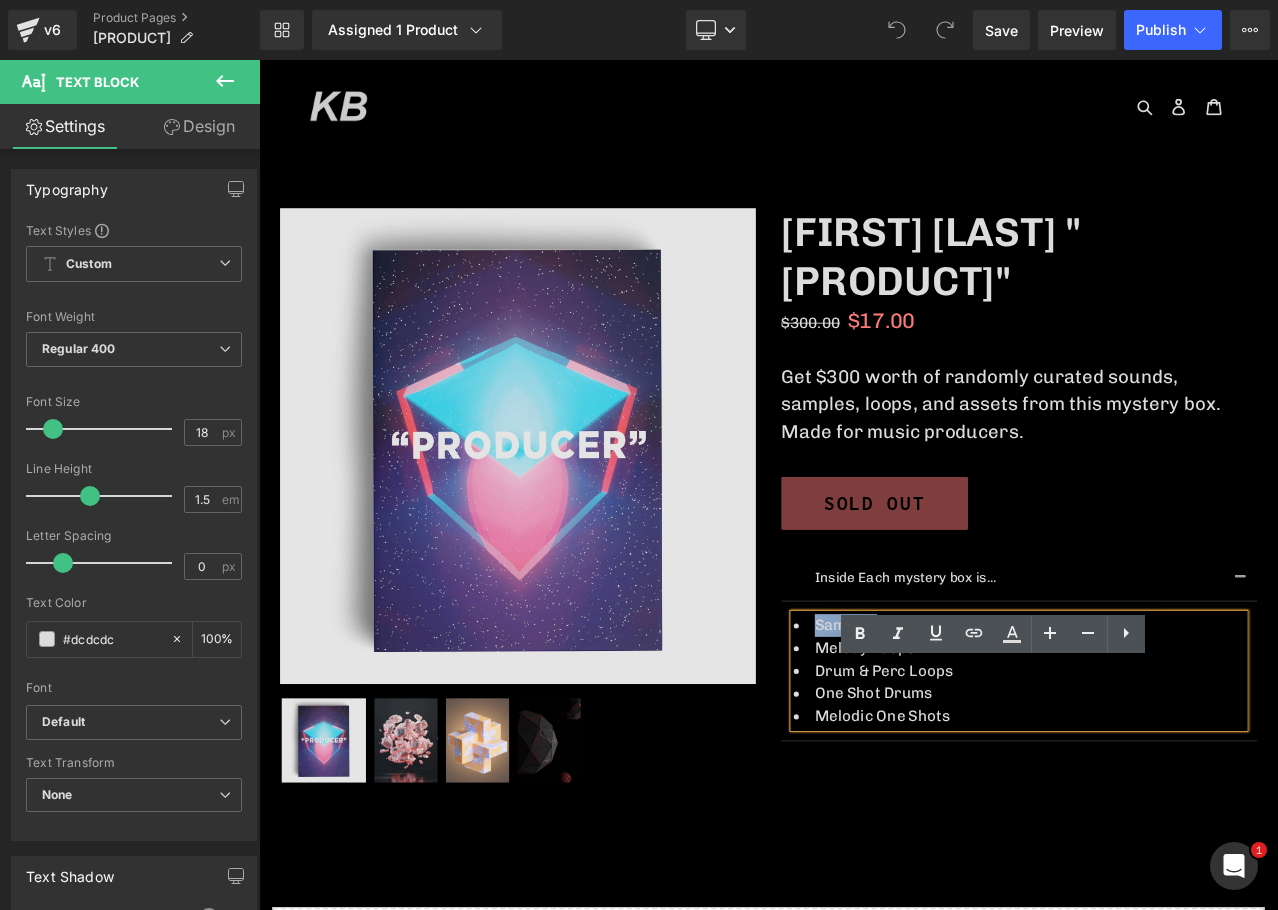 click on "Samples" at bounding box center (1161, 731) 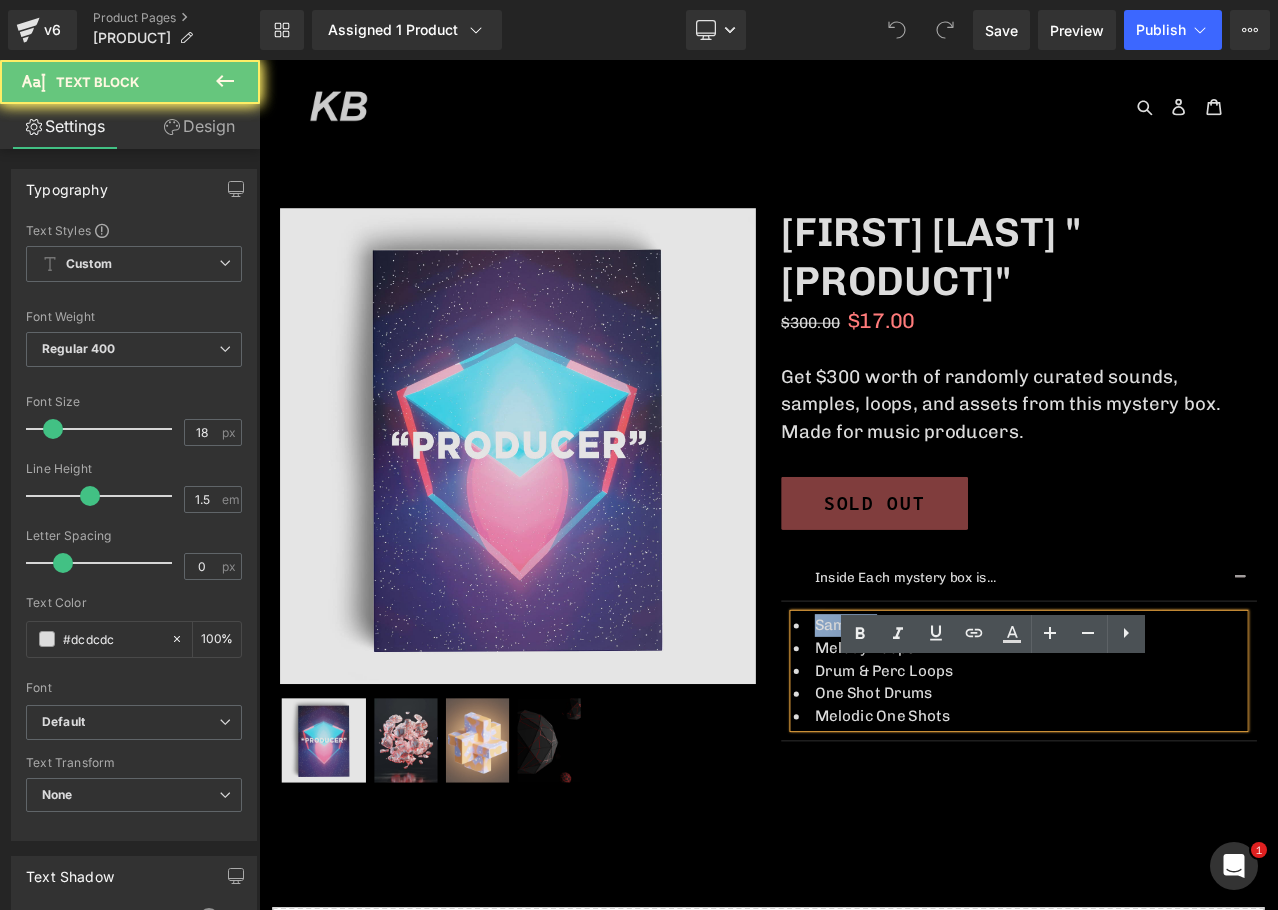 click on "Samples" at bounding box center [1161, 731] 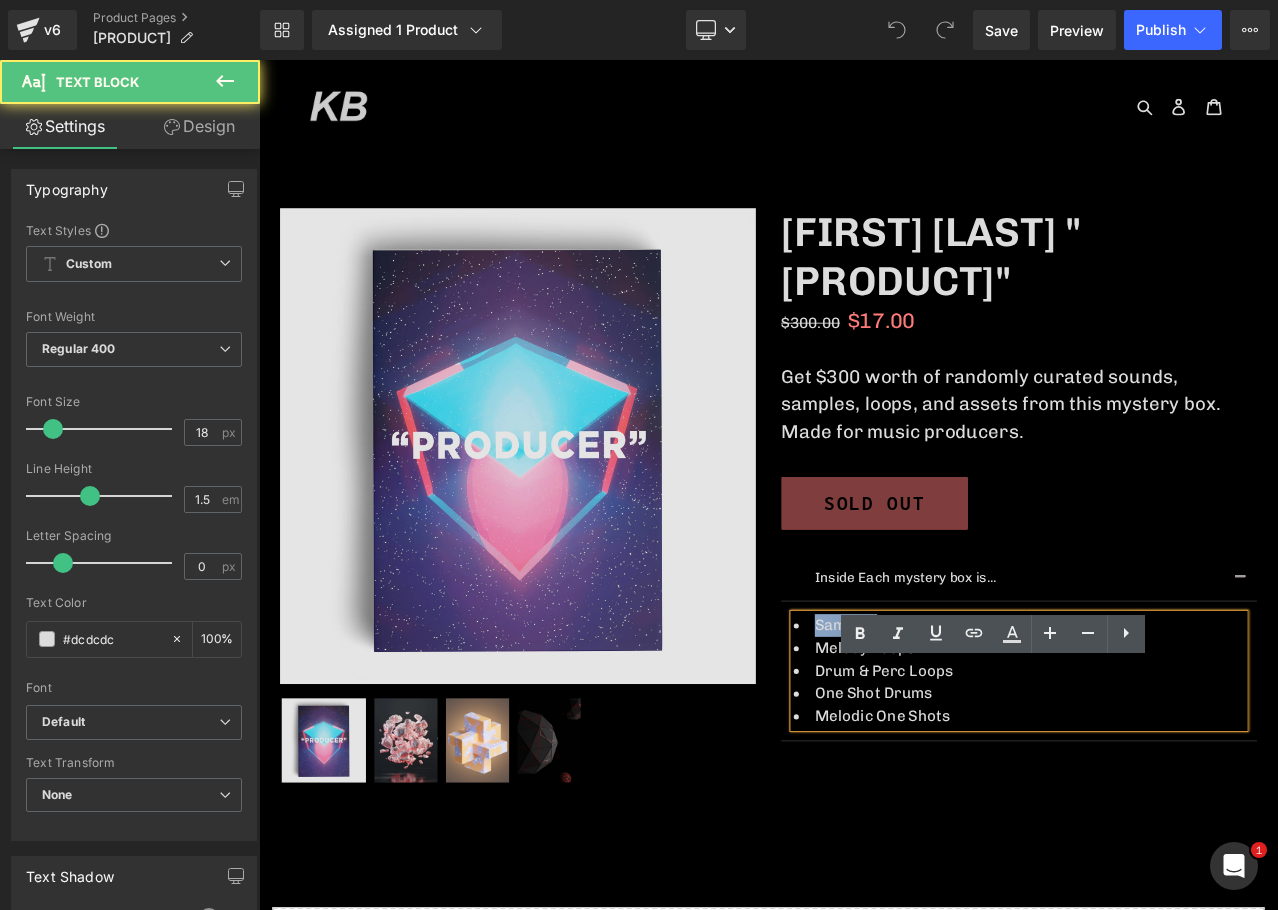 click on "Samples" at bounding box center [1161, 731] 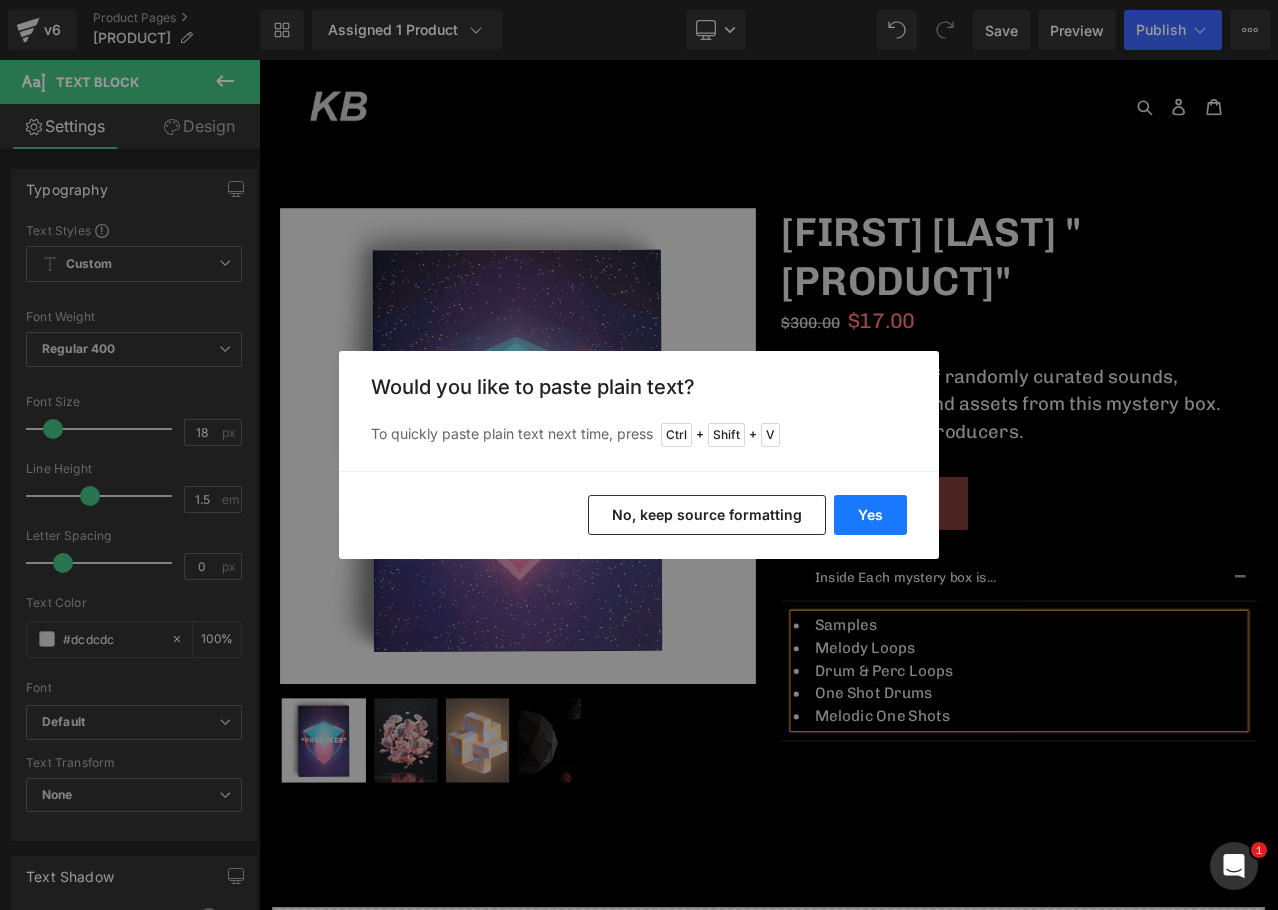 drag, startPoint x: 851, startPoint y: 491, endPoint x: 865, endPoint y: 512, distance: 25.23886 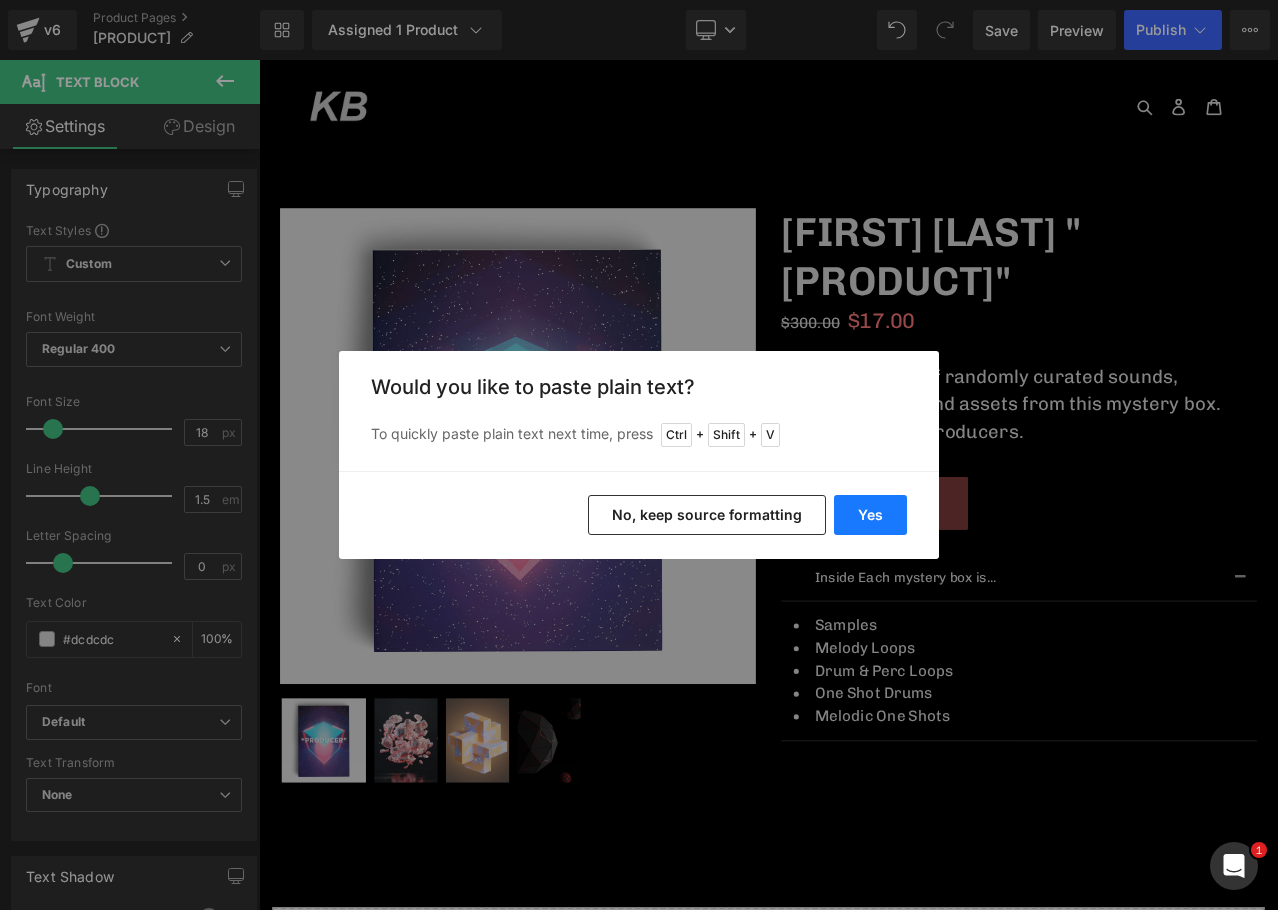click on "Yes" at bounding box center (870, 515) 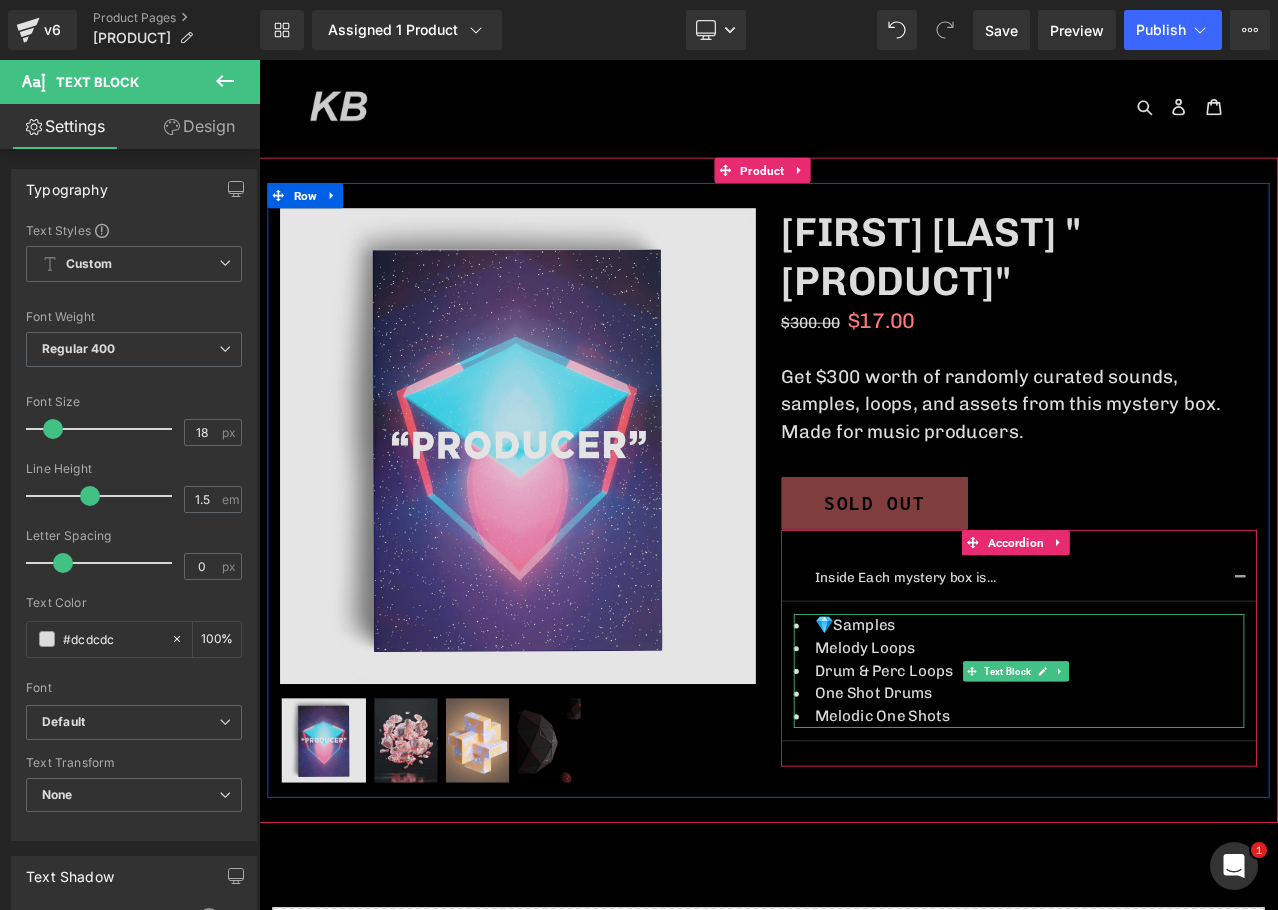 click on "💎Samples" at bounding box center [1161, 731] 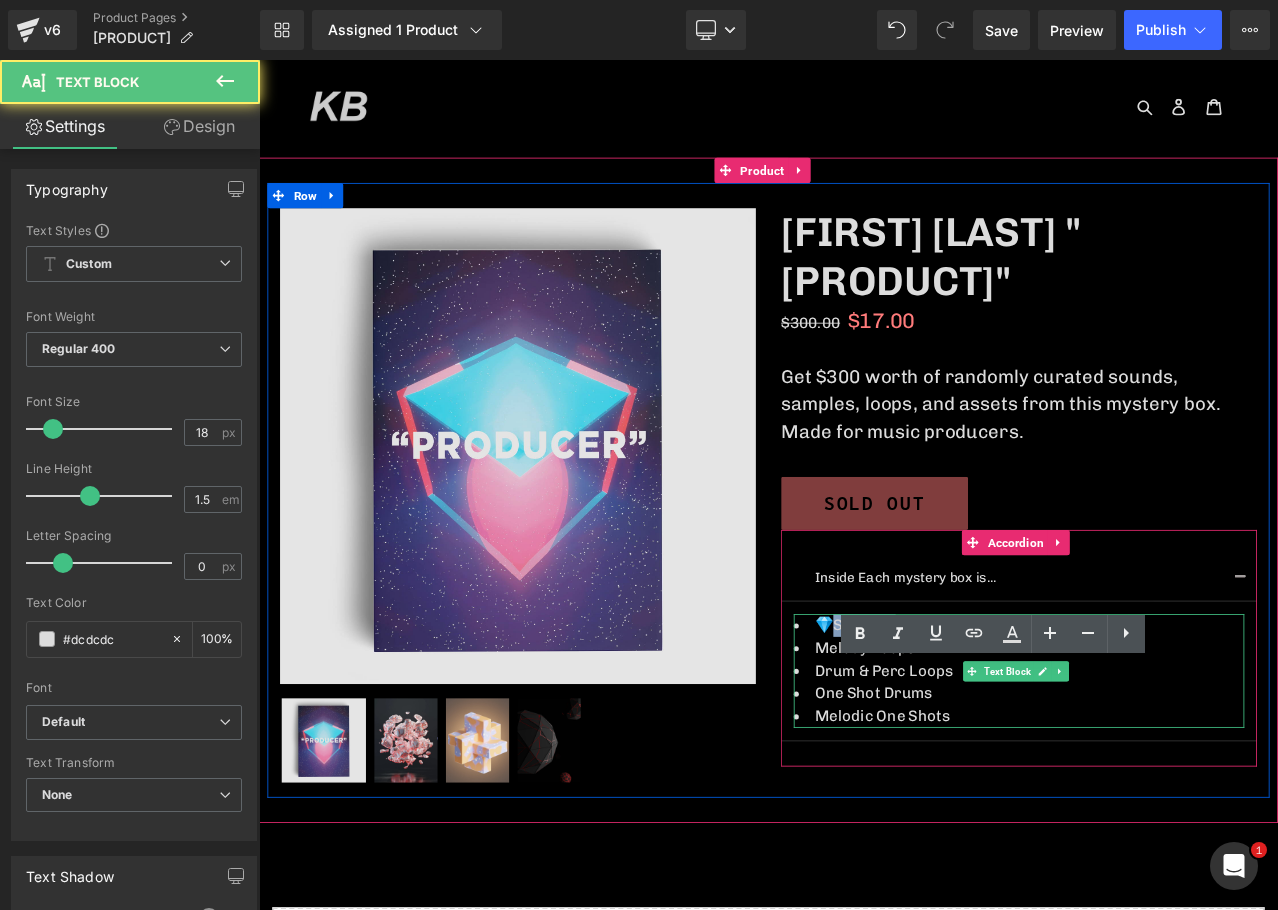 click on "💎Samples" at bounding box center [1161, 731] 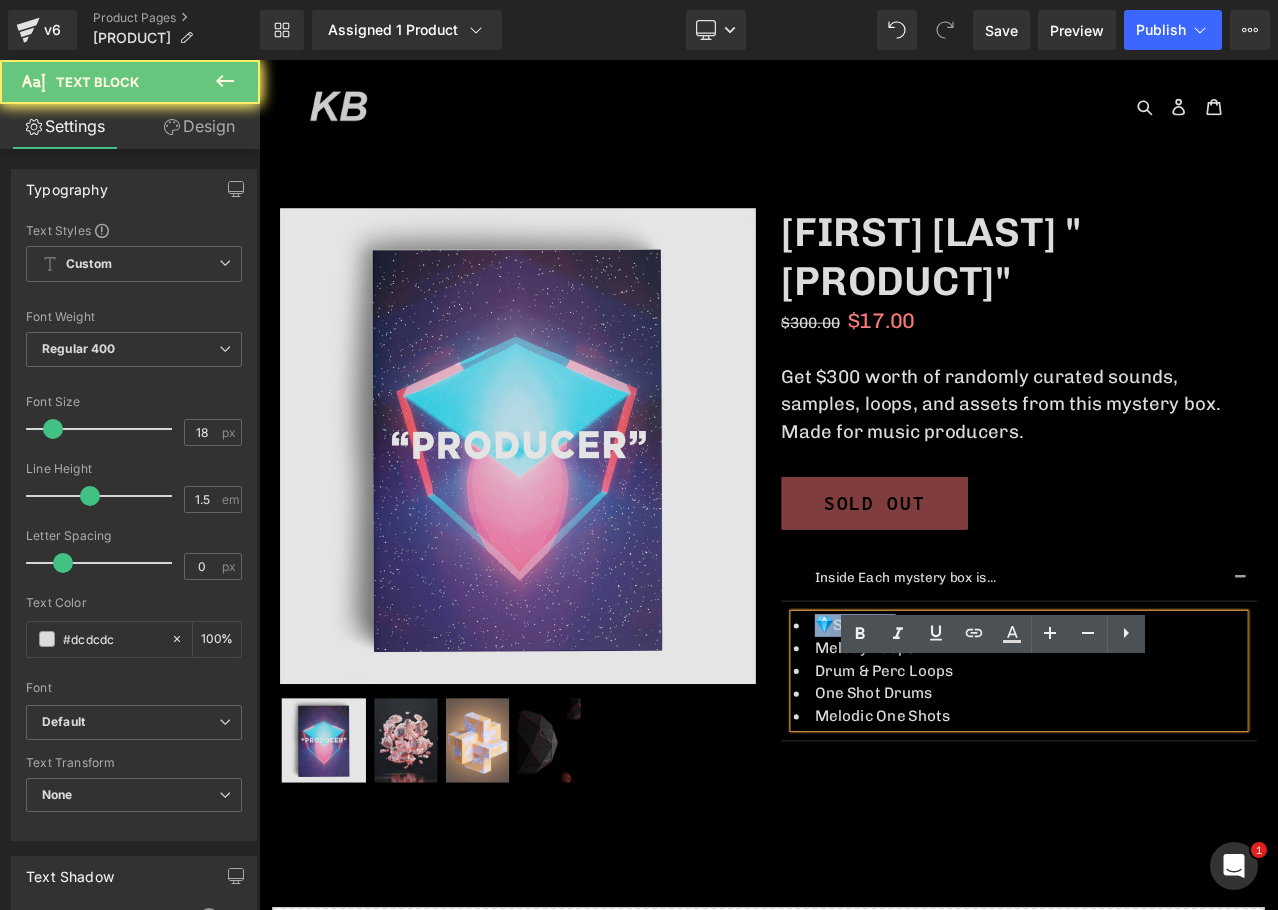 click on "💎Samples" at bounding box center [1161, 731] 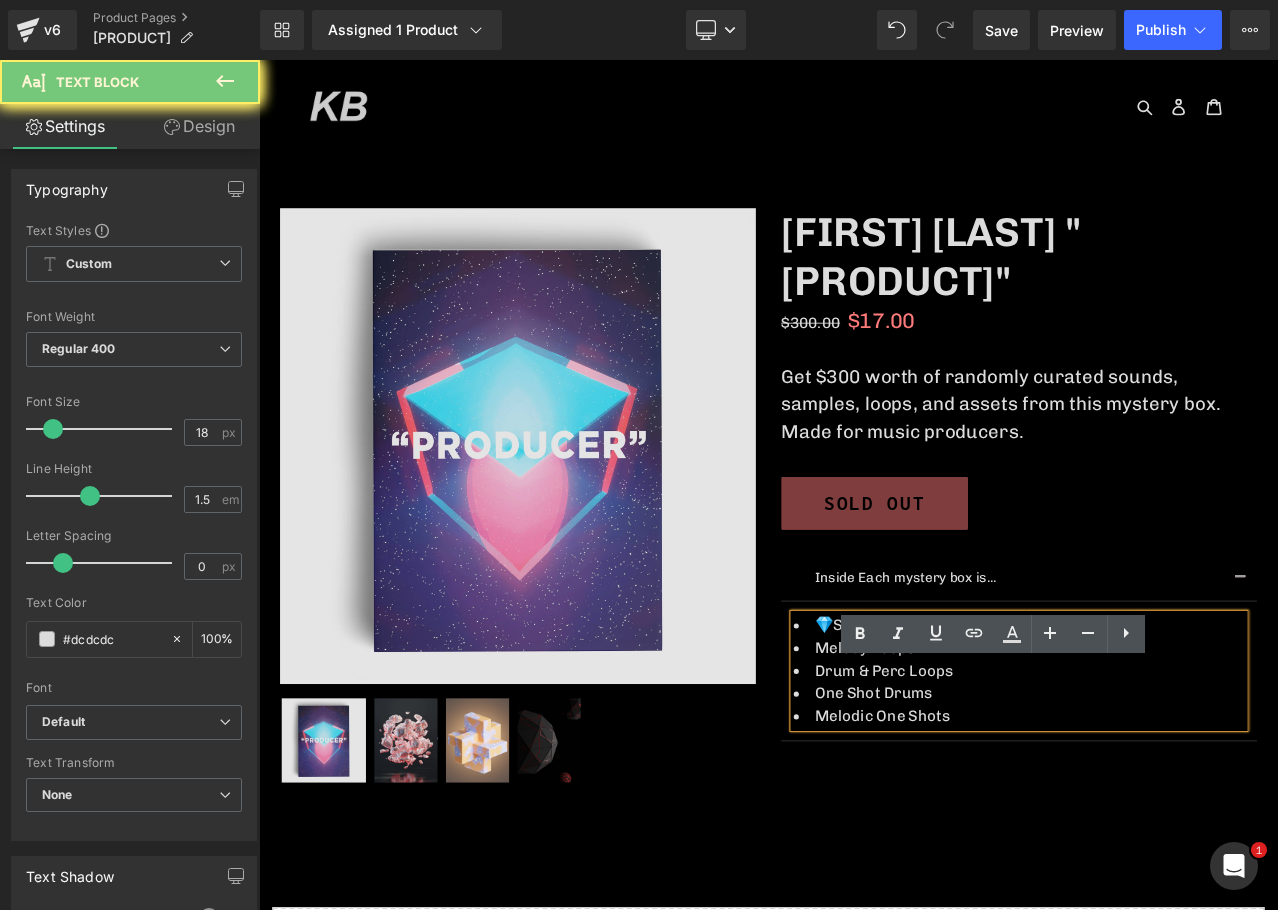 click on "Melody Loops" at bounding box center (979, 758) 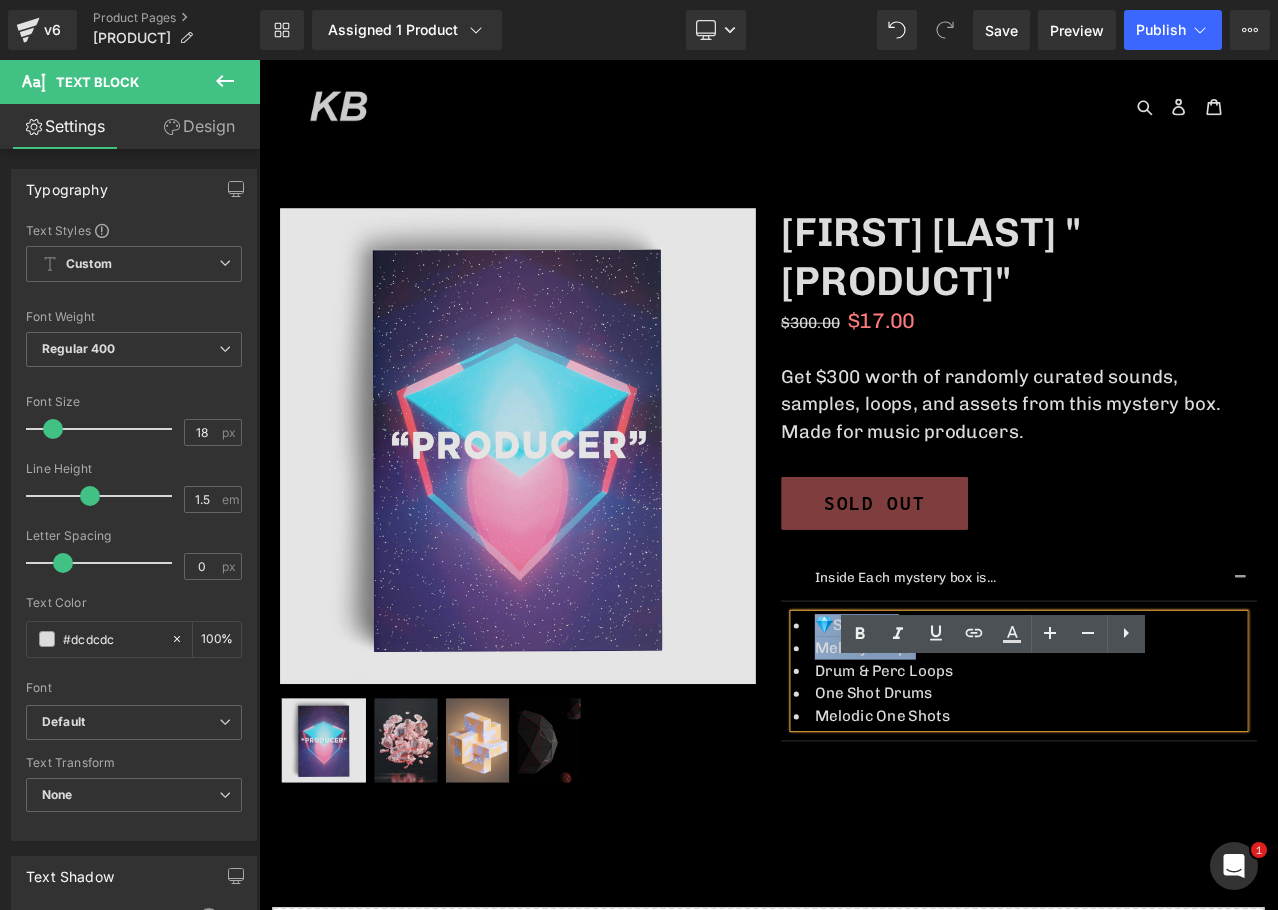 drag, startPoint x: 1053, startPoint y: 815, endPoint x: 888, endPoint y: 790, distance: 166.8832 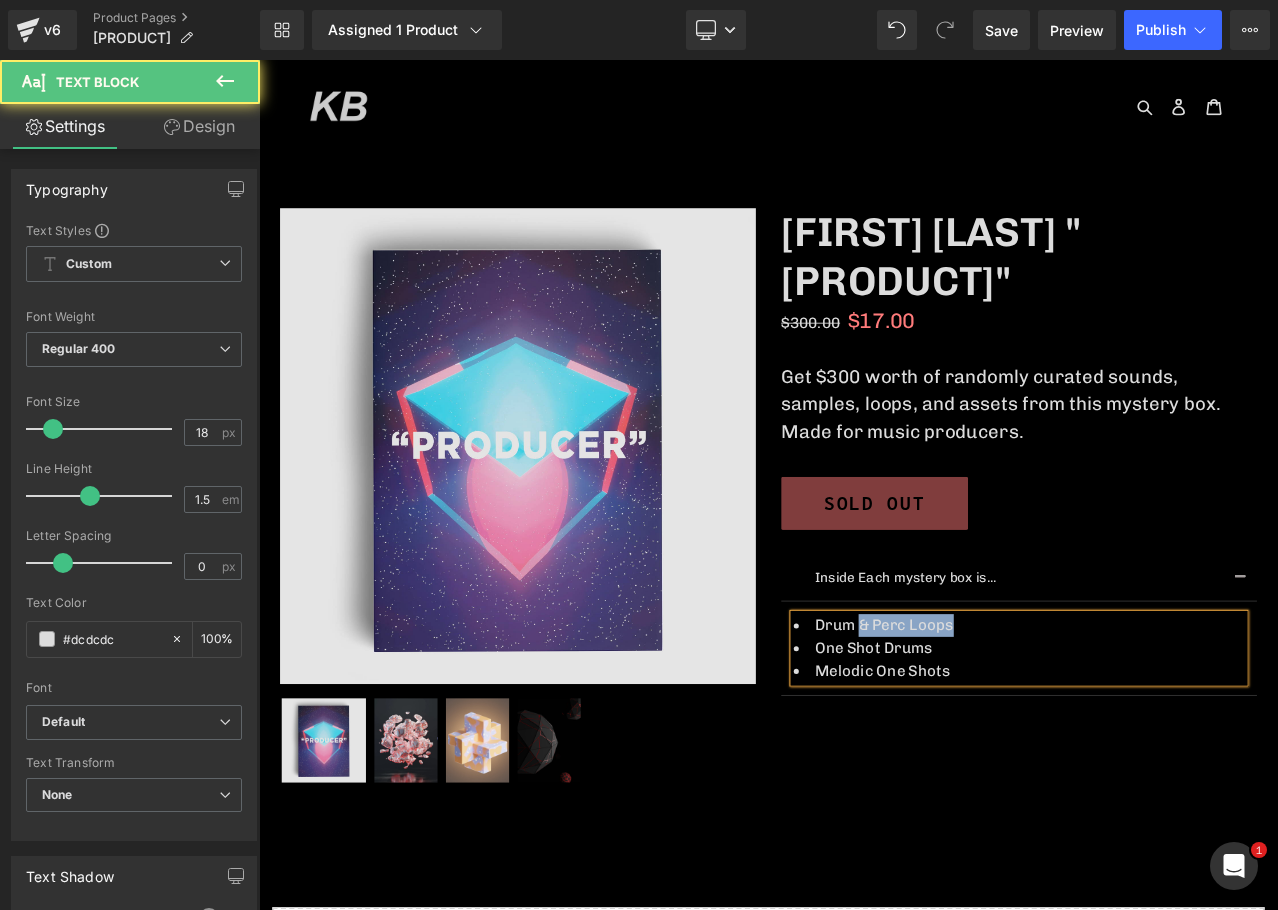 drag, startPoint x: 969, startPoint y: 790, endPoint x: 1195, endPoint y: 765, distance: 227.37854 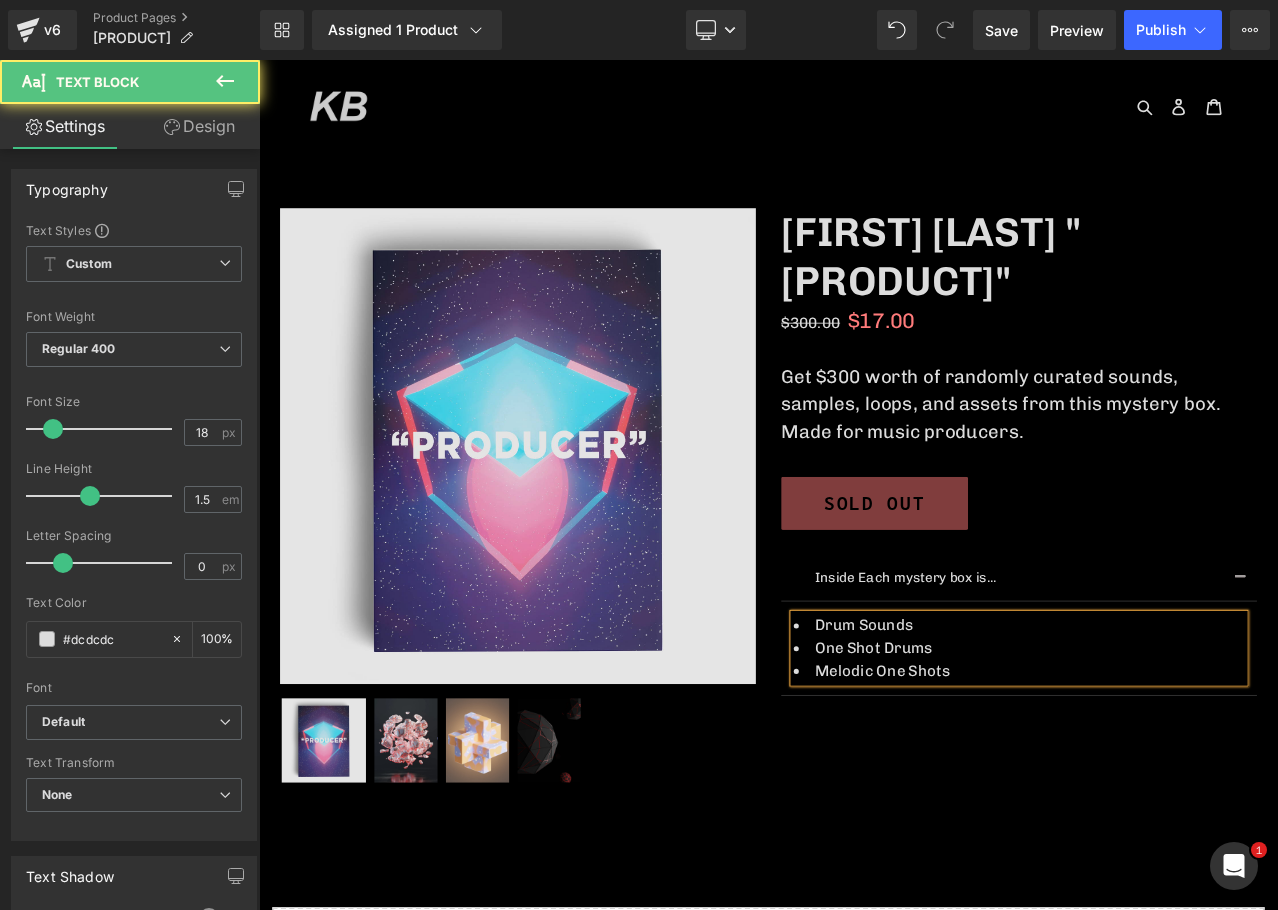 click on "One Shot Drums" at bounding box center (989, 758) 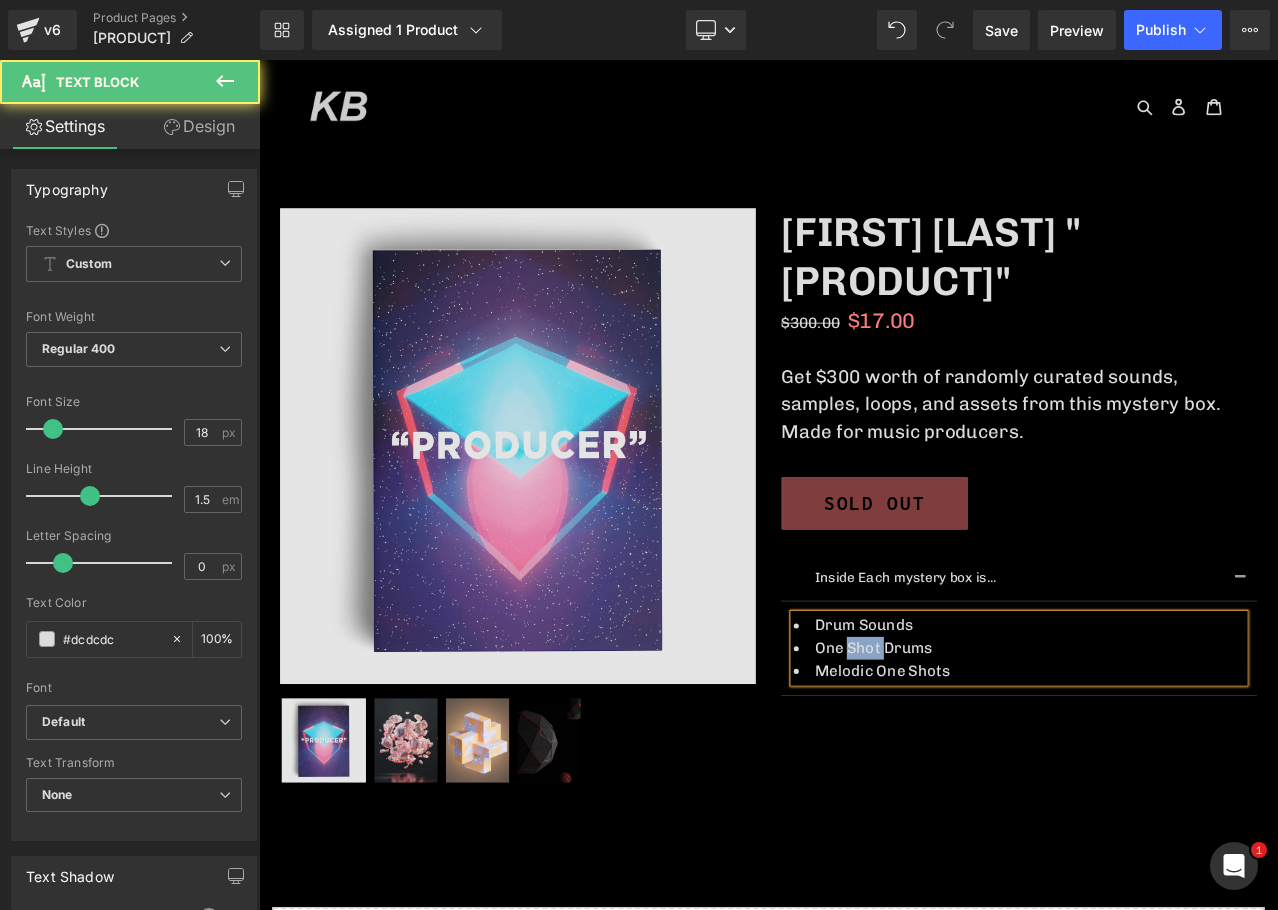 click on "One Shot Drums" at bounding box center (989, 758) 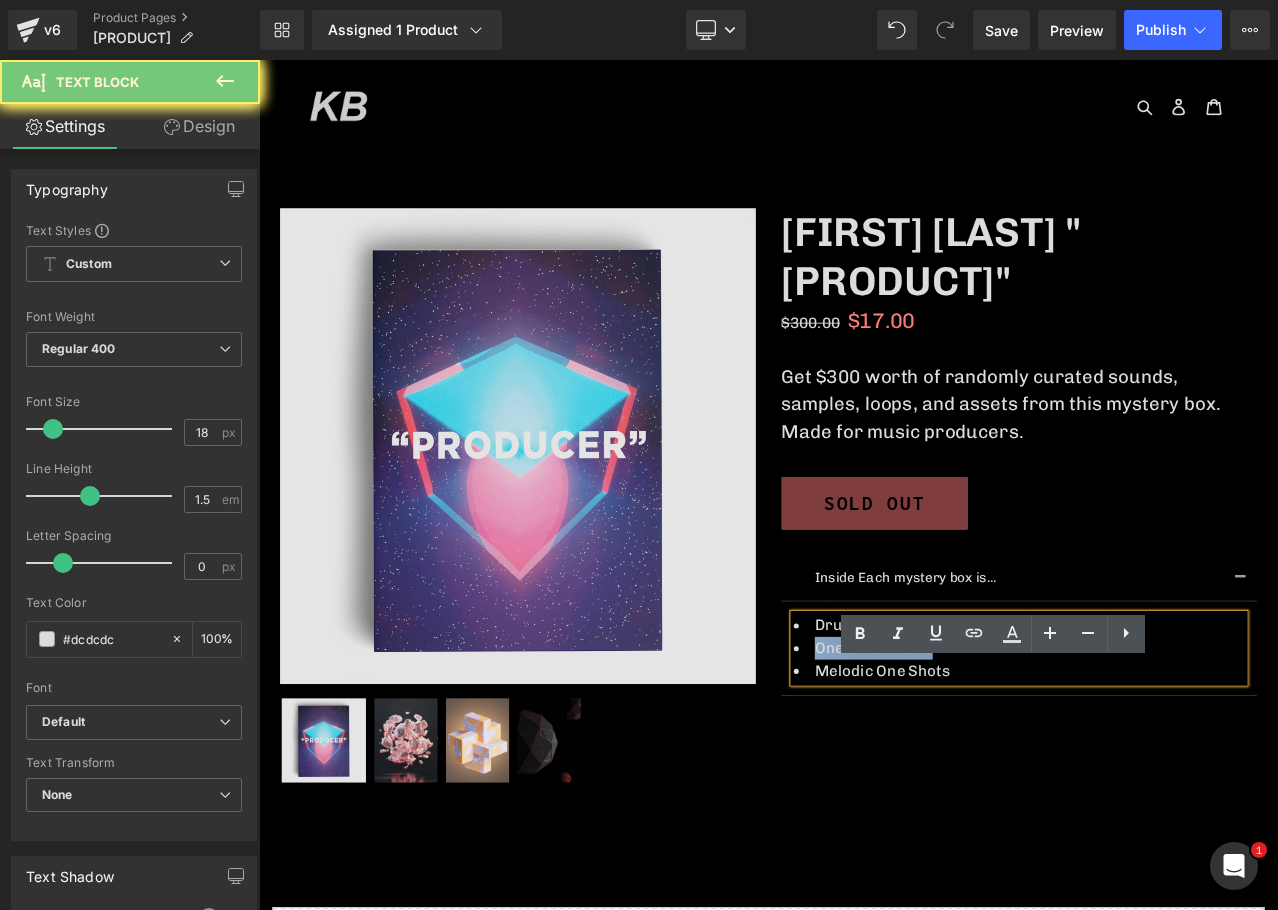 click on "One Shot Drums" at bounding box center [989, 758] 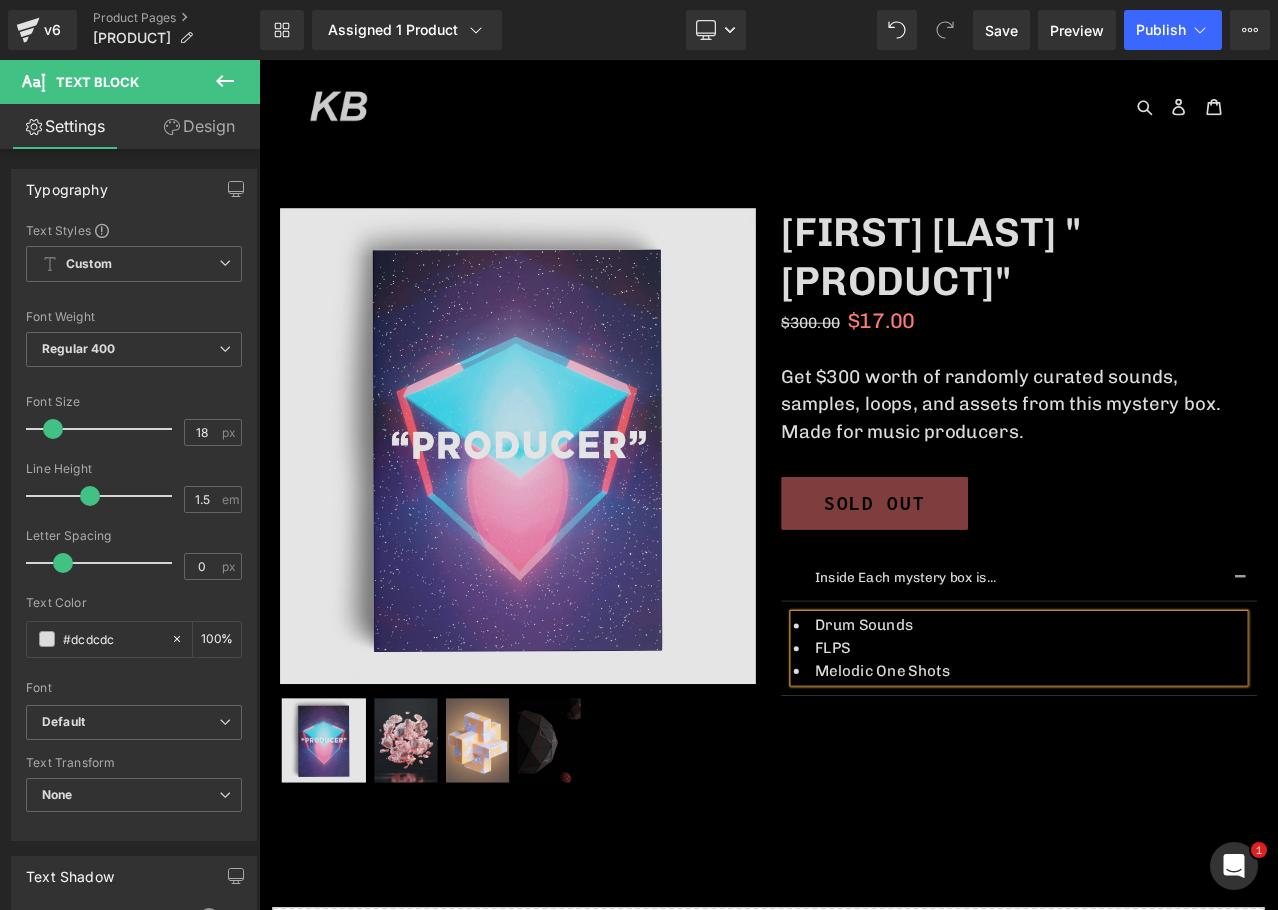 click on "Melodic One Shots" at bounding box center (999, 785) 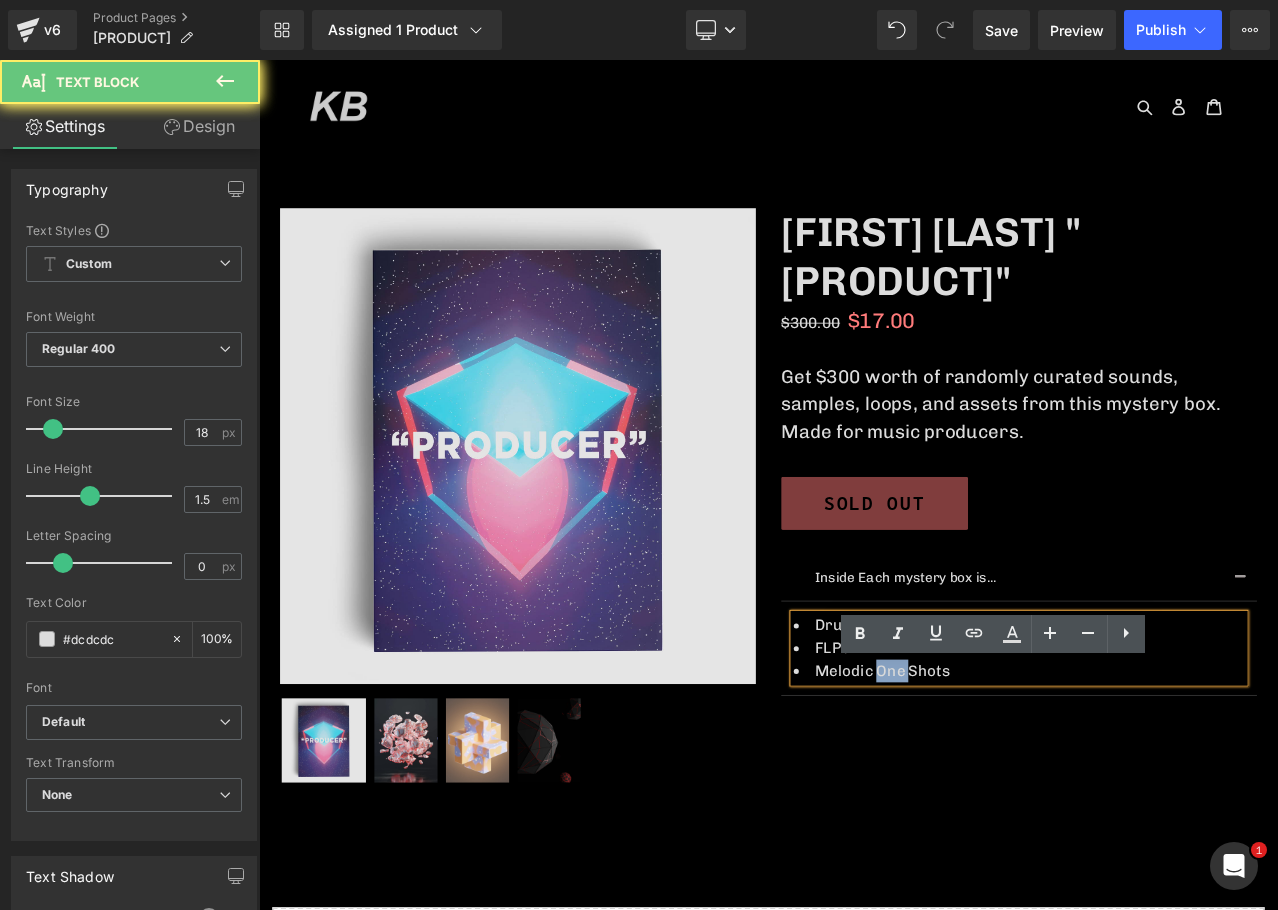 click on "Melodic One Shots" at bounding box center [999, 785] 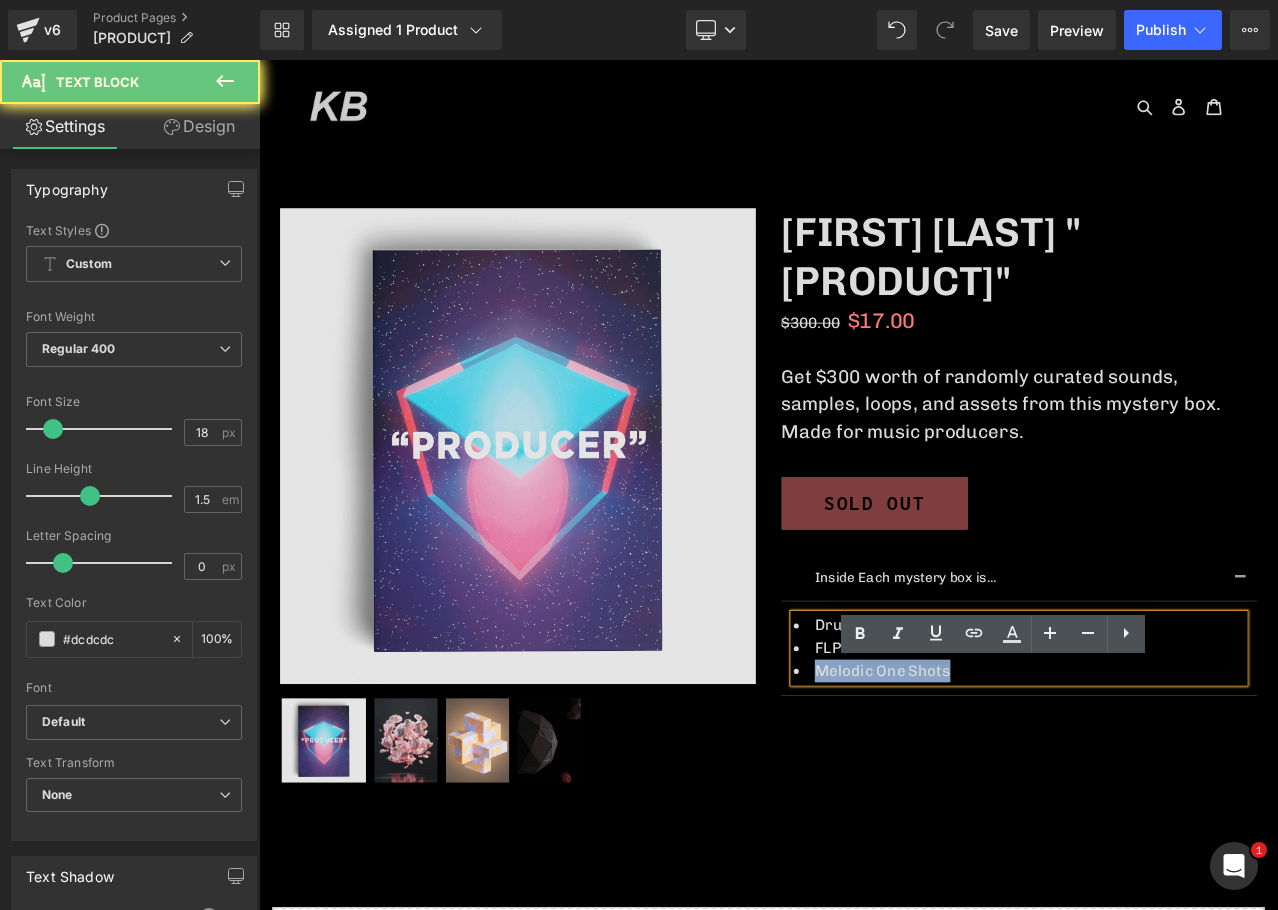 click on "Melodic One Shots" at bounding box center [999, 785] 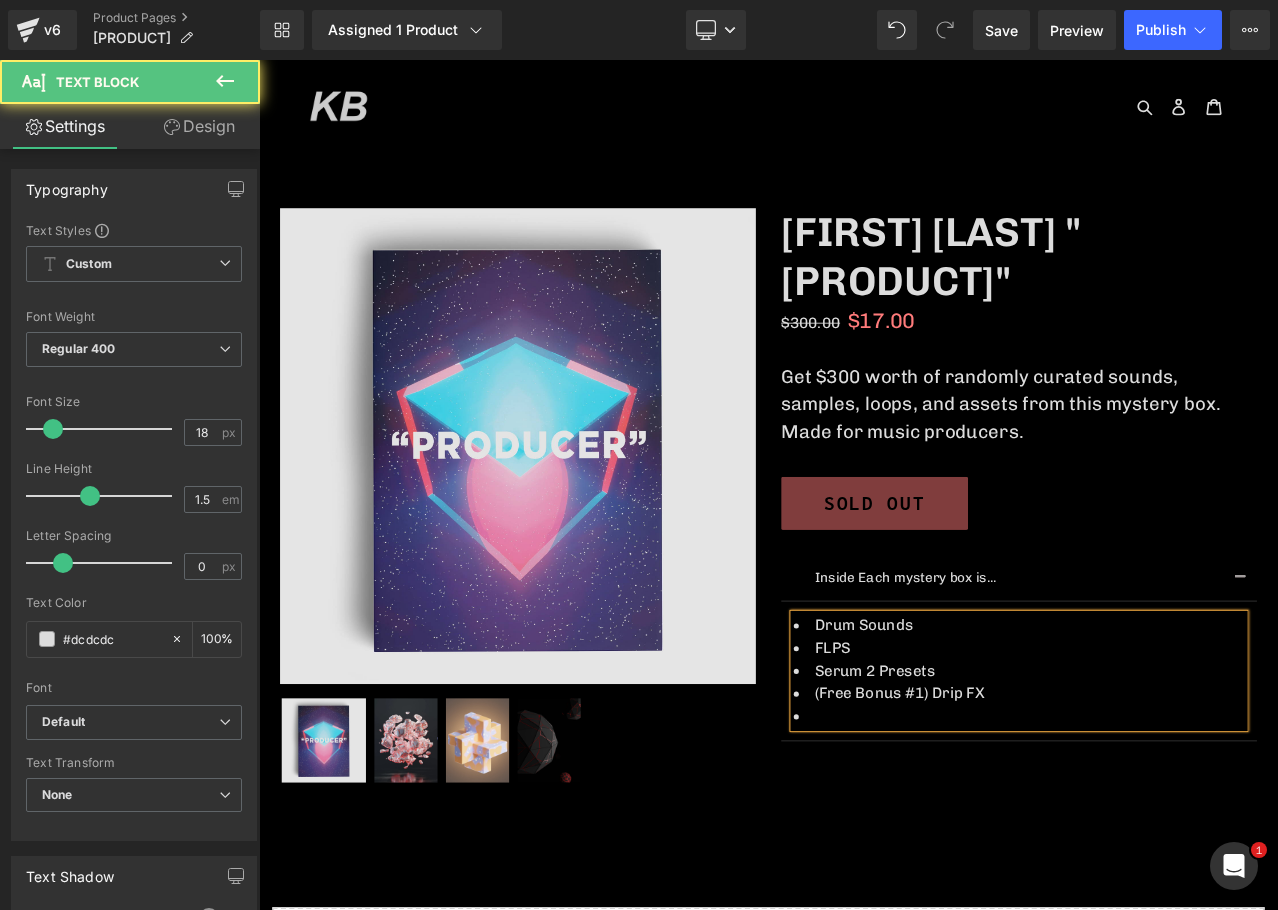 click on "Serum 2 Presets" at bounding box center [1161, 785] 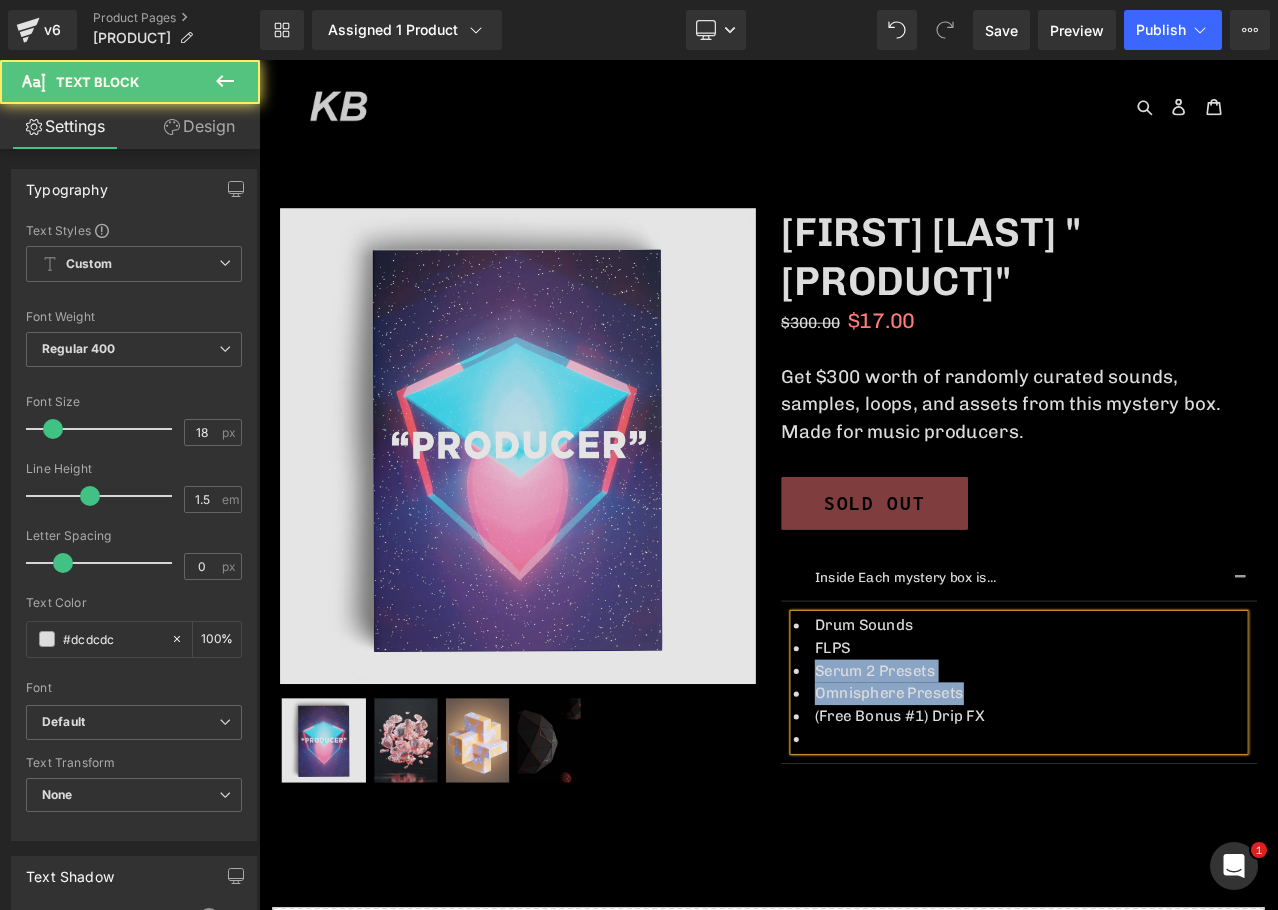 drag, startPoint x: 1092, startPoint y: 872, endPoint x: 906, endPoint y: 848, distance: 187.54199 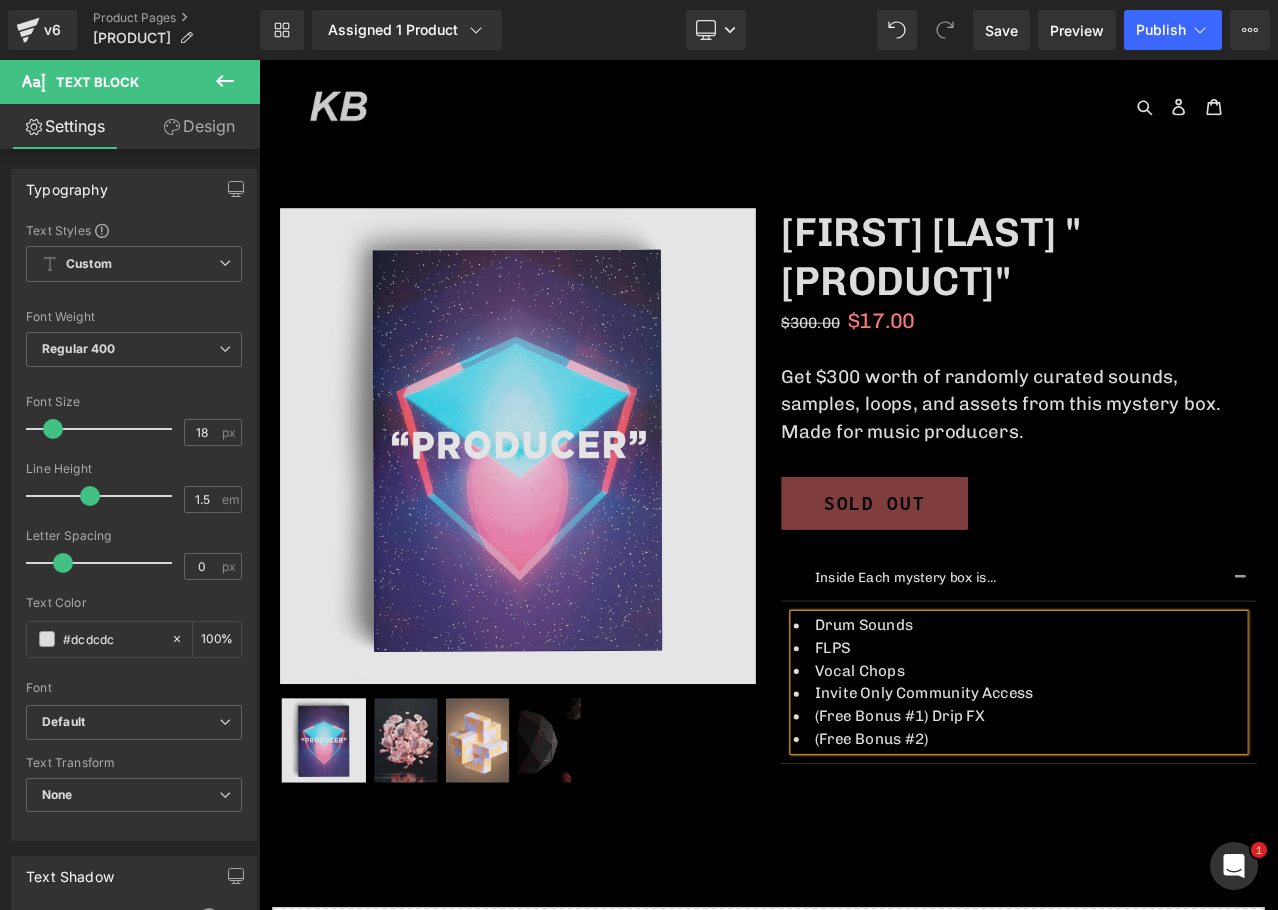 click on "Vocal Chops" at bounding box center [1161, 785] 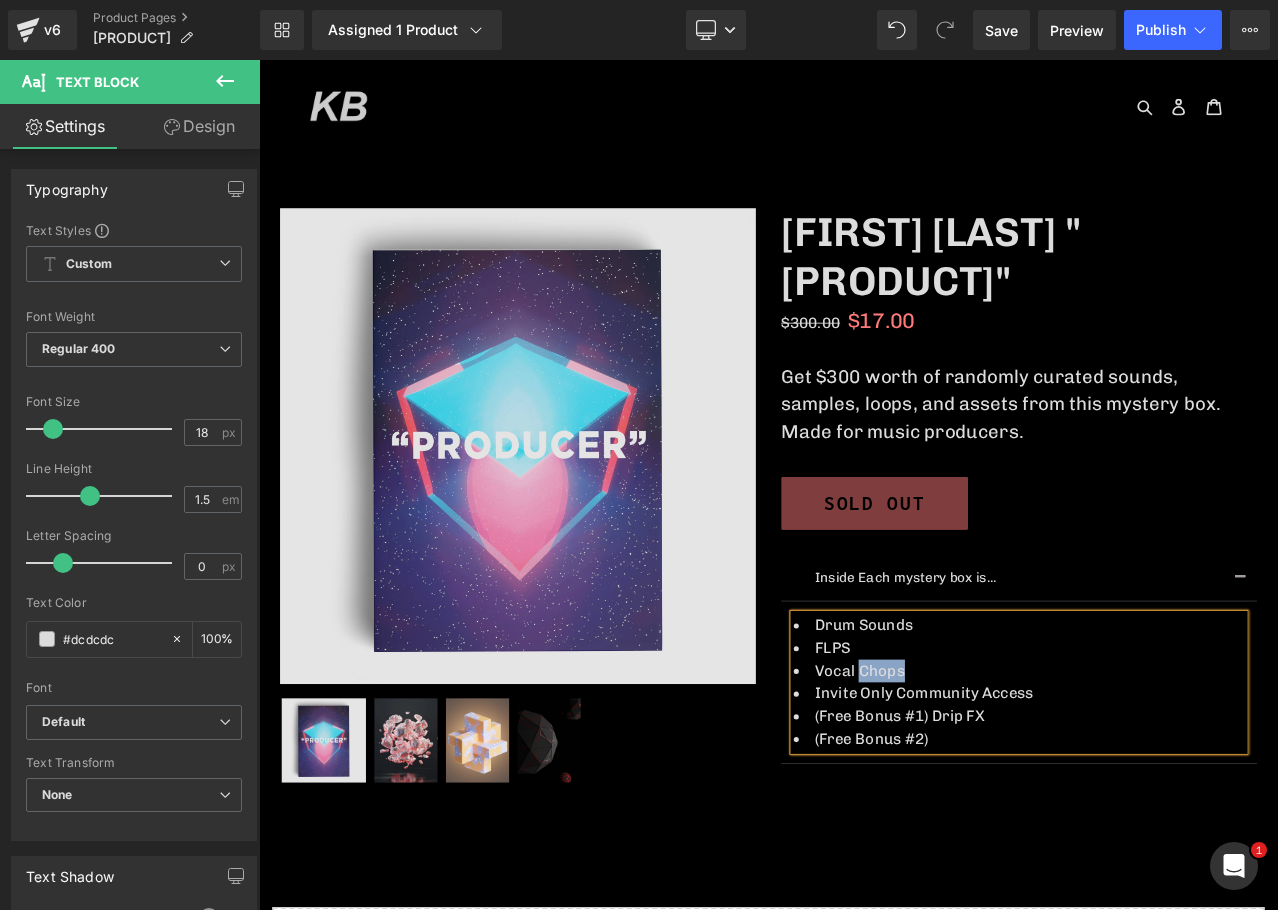 click on "Vocal Chops" at bounding box center [1161, 785] 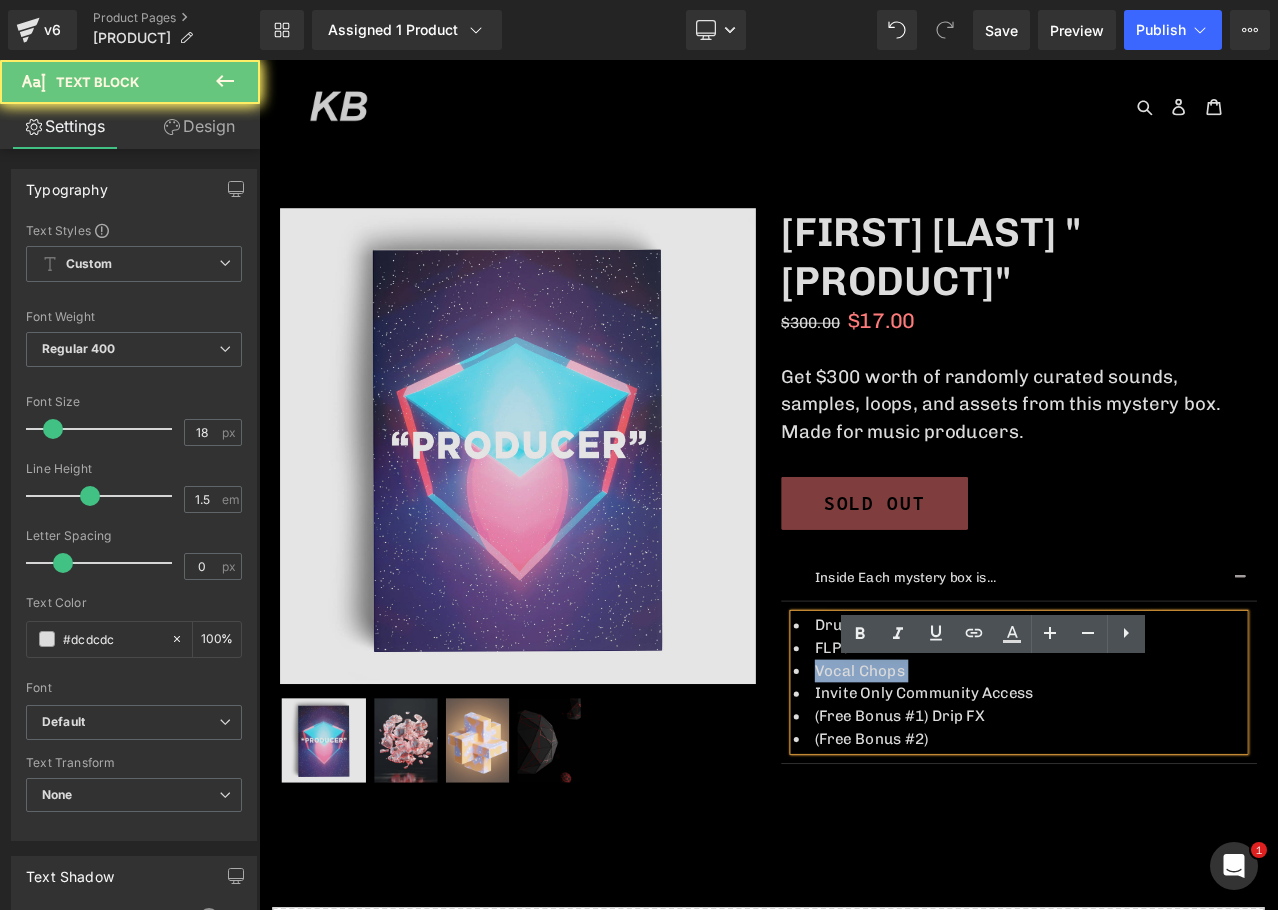 click on "Vocal Chops" at bounding box center (1161, 785) 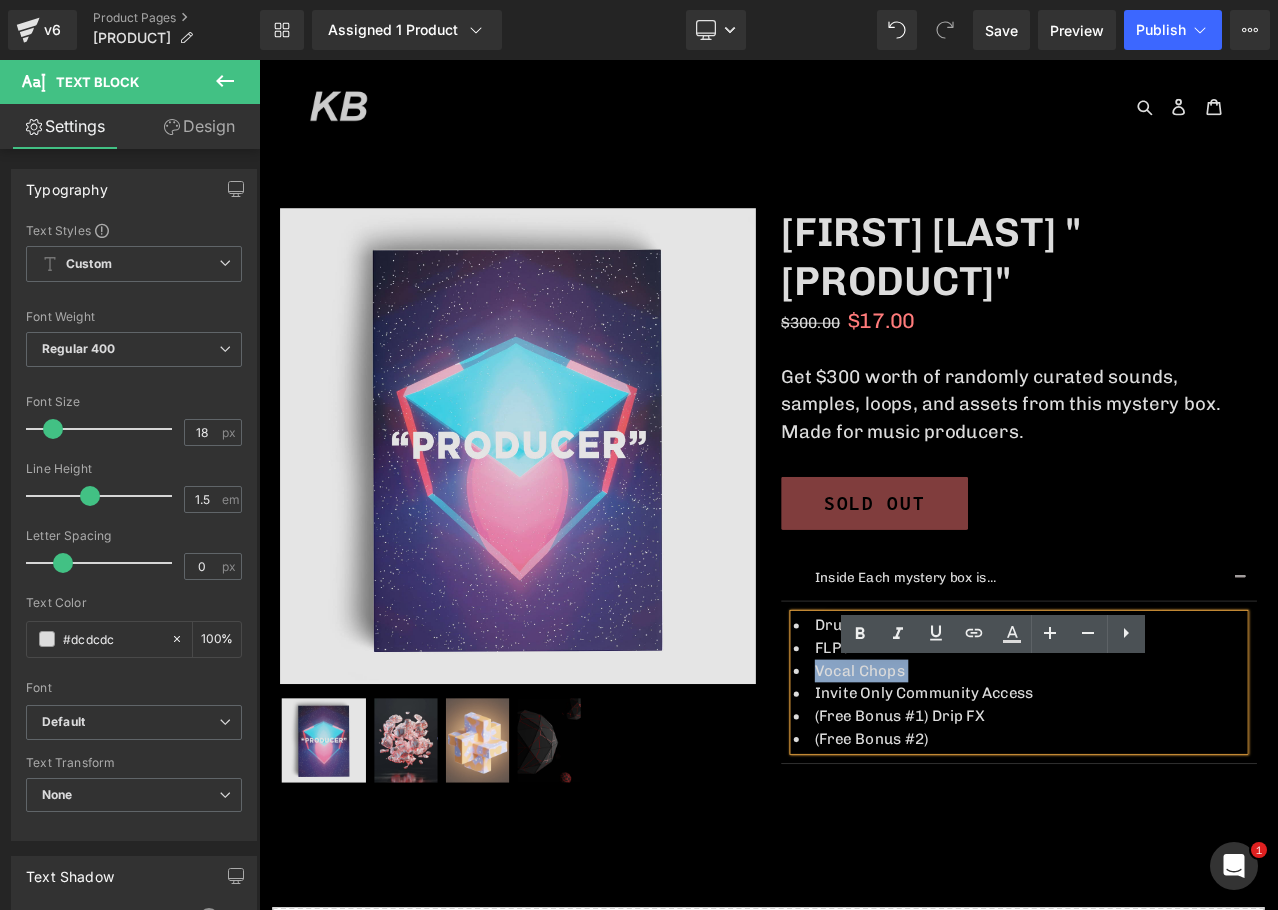 copy on "Vocal Chops" 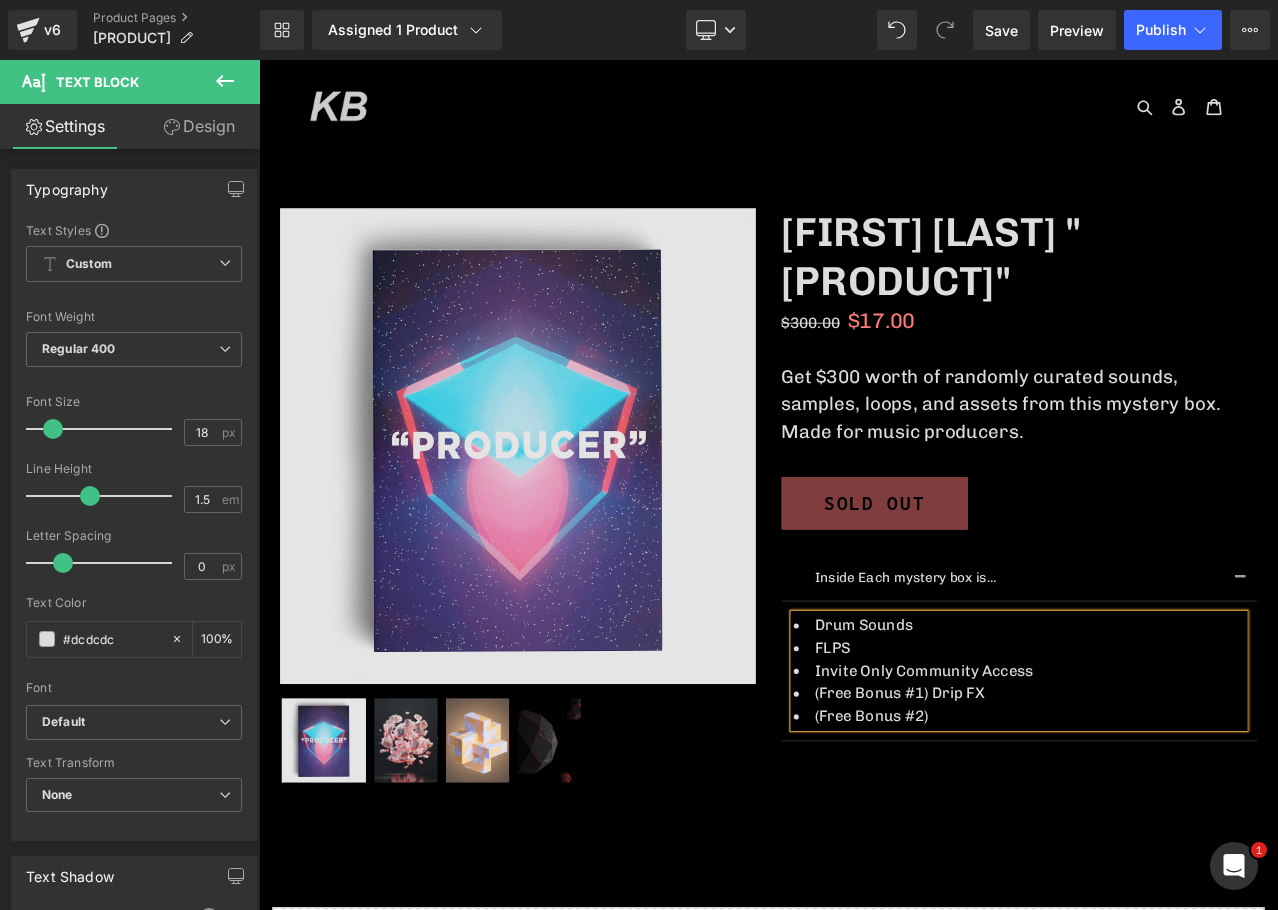 click on "(Free Bonus #2)" at bounding box center [1161, 839] 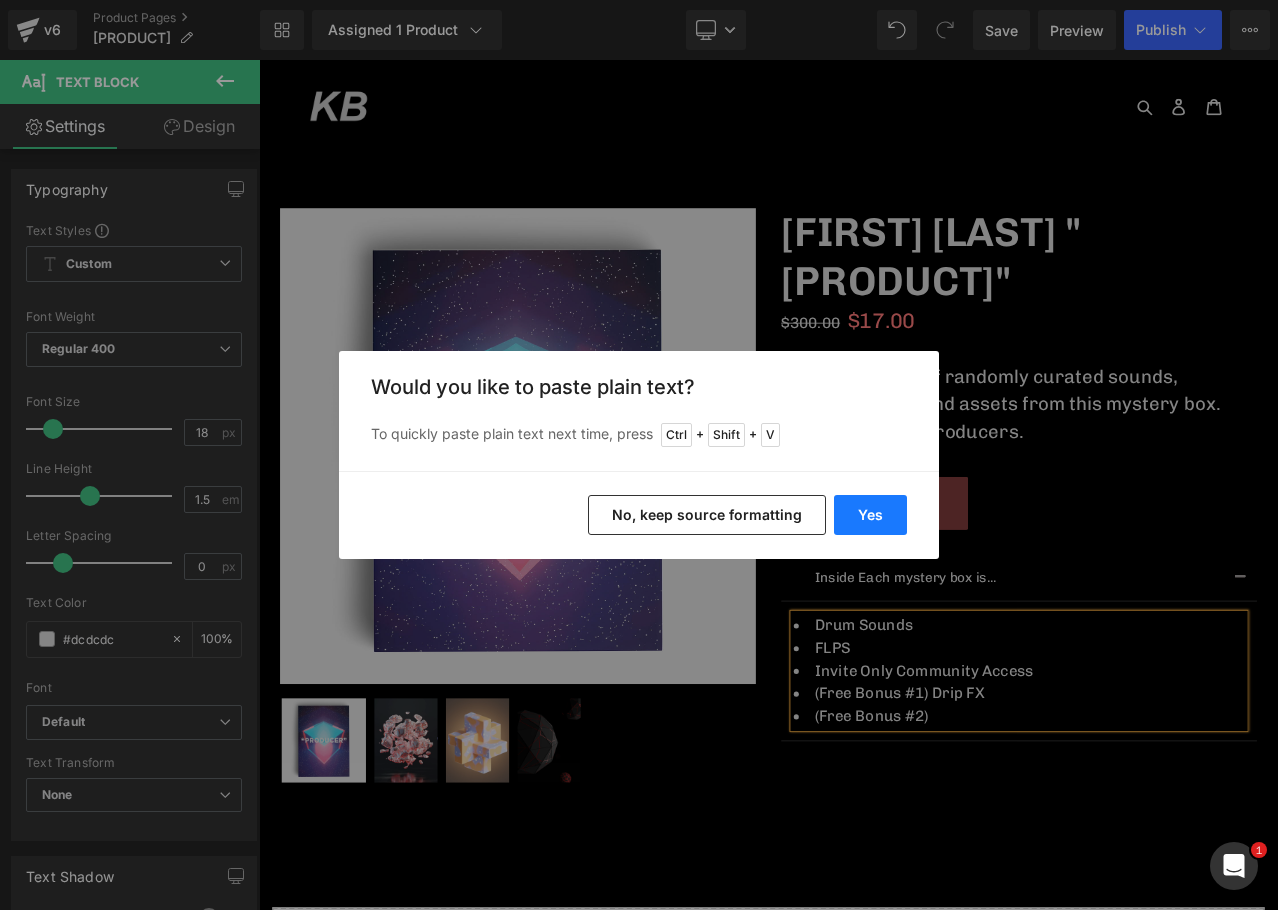click on "Yes" at bounding box center (870, 515) 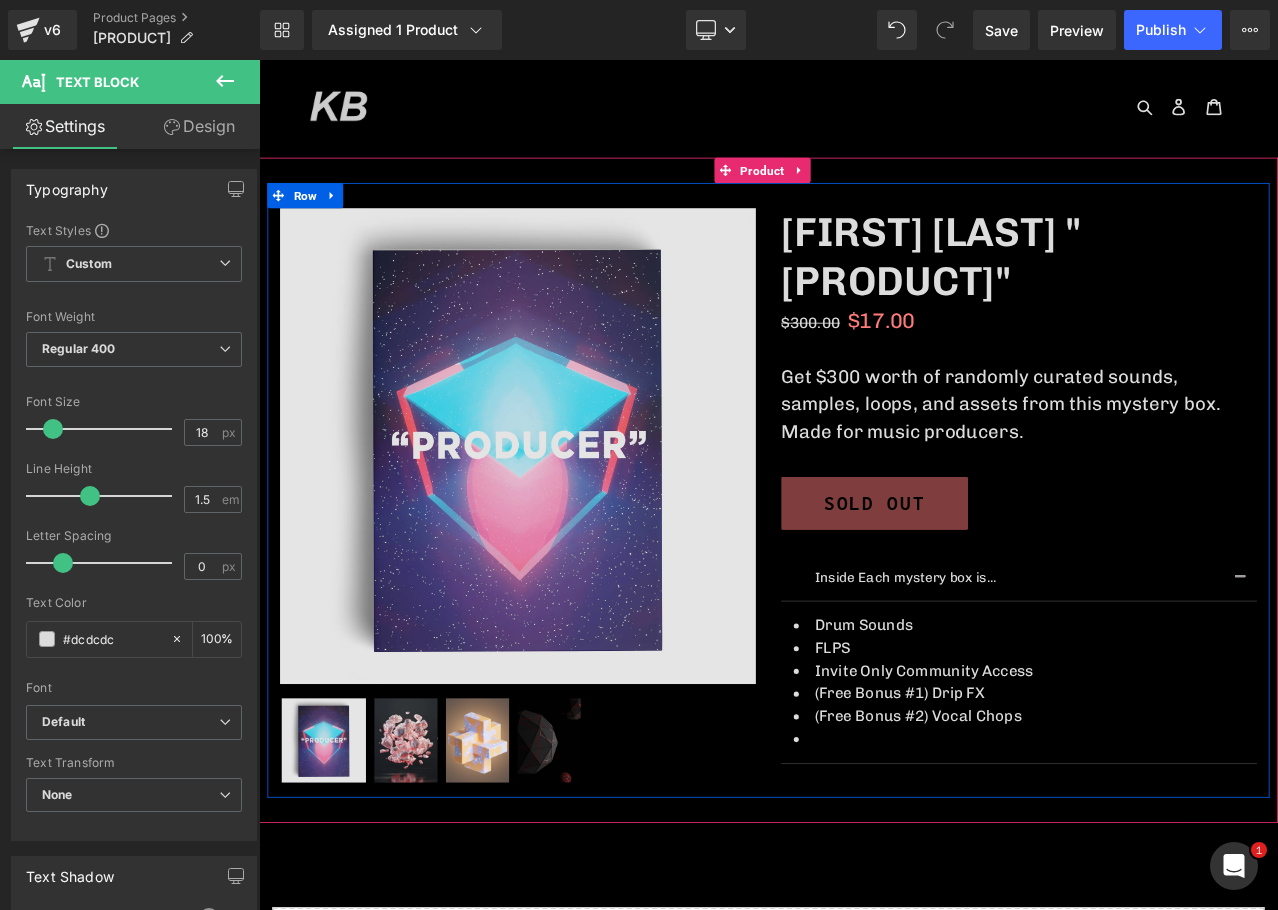 click at bounding box center [1161, 866] 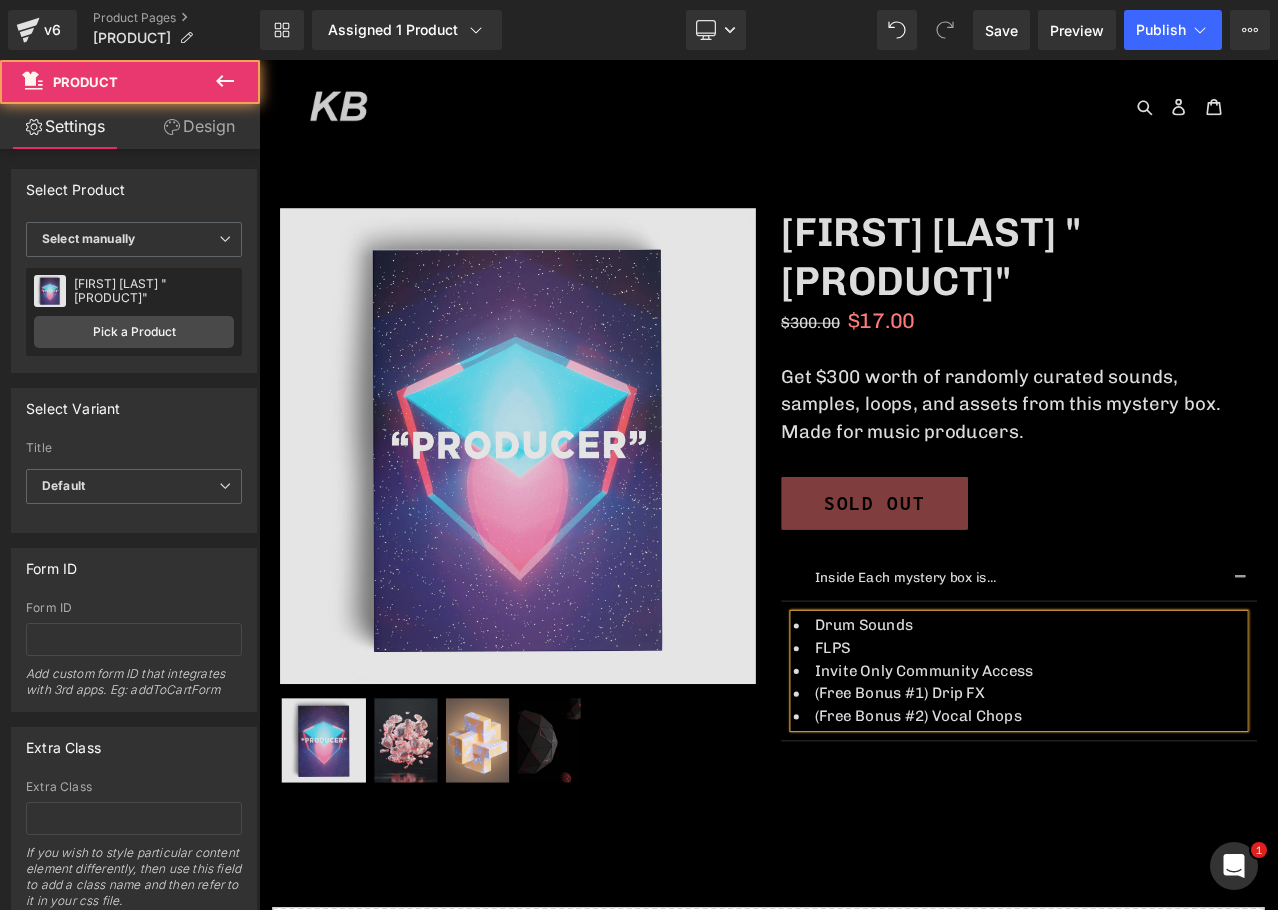 click on "Image
(P) Image List" at bounding box center [864, 571] 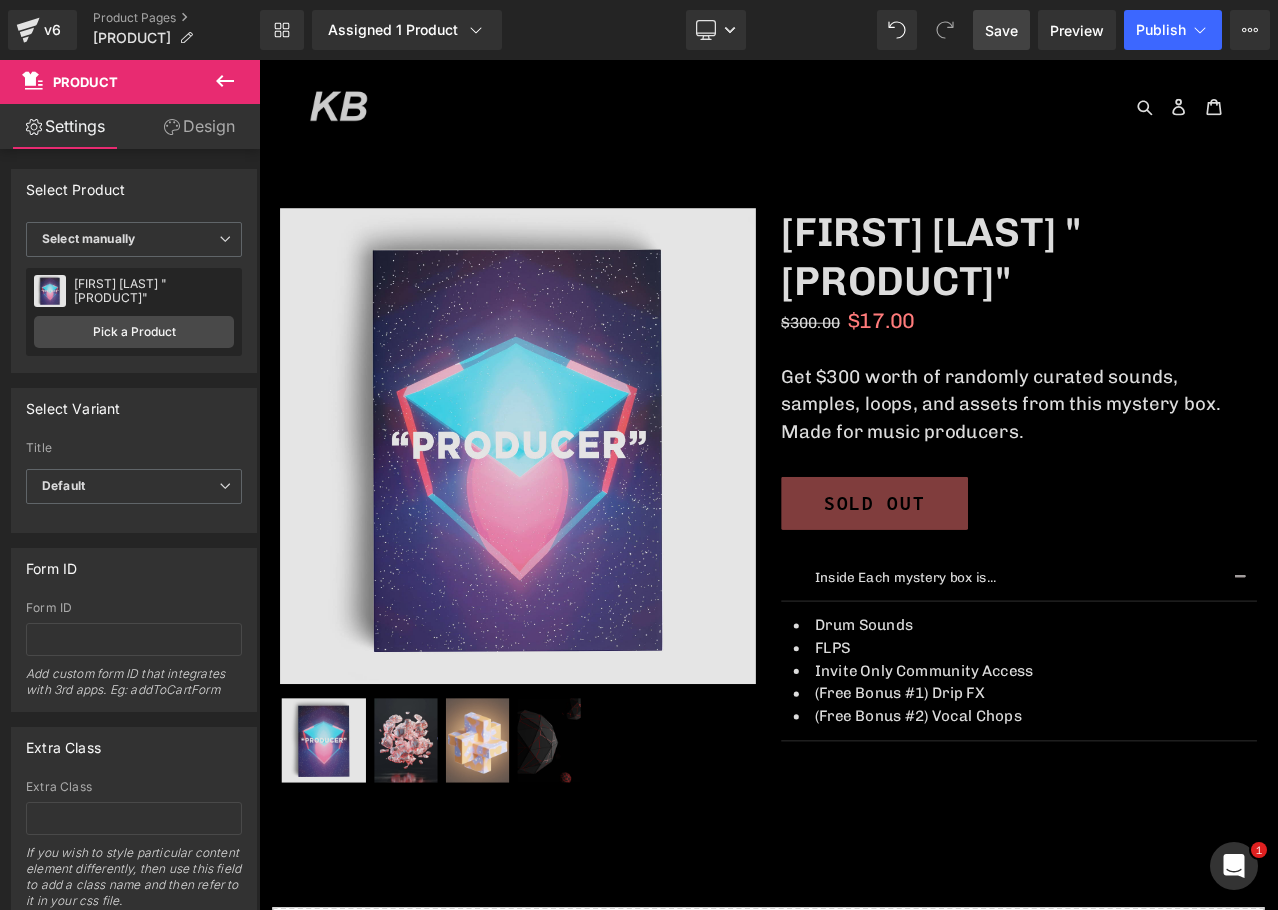 click on "Save" at bounding box center [1001, 30] 